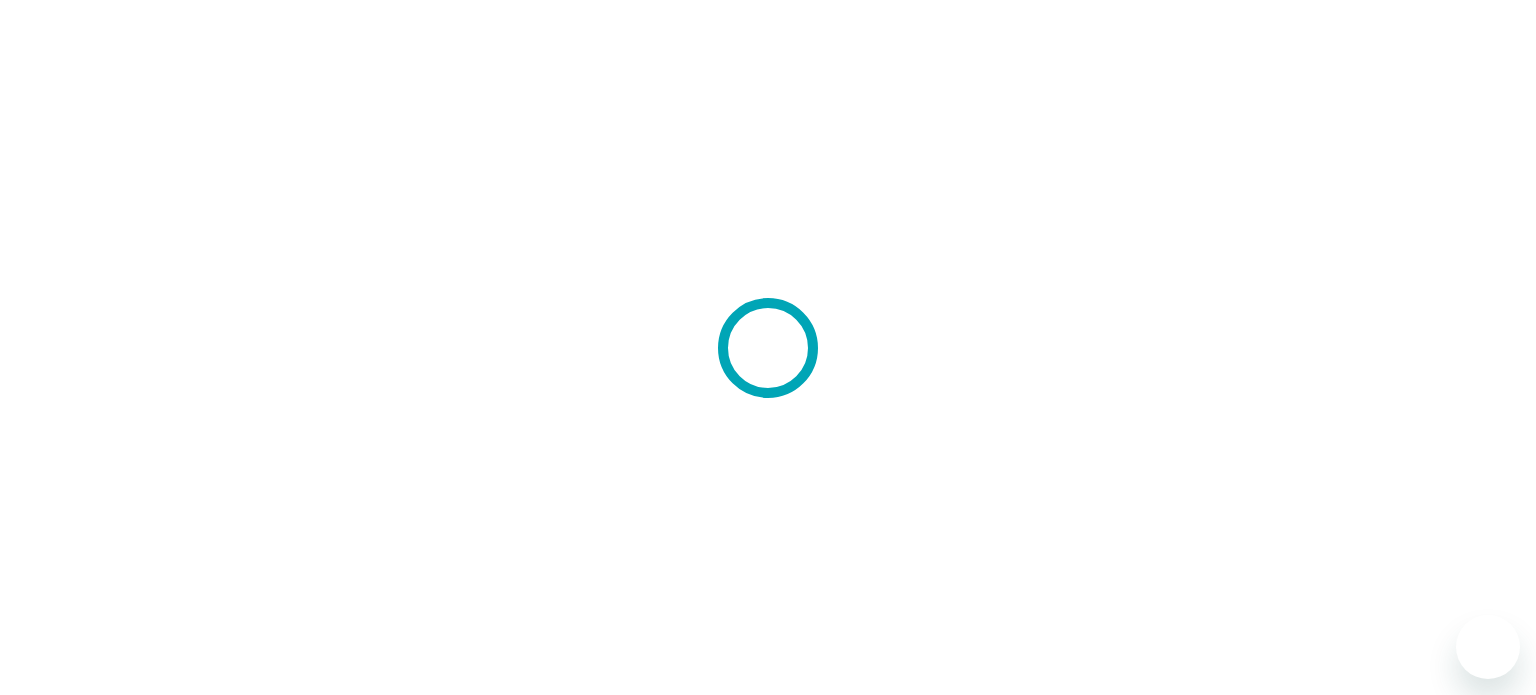 scroll, scrollTop: 0, scrollLeft: 0, axis: both 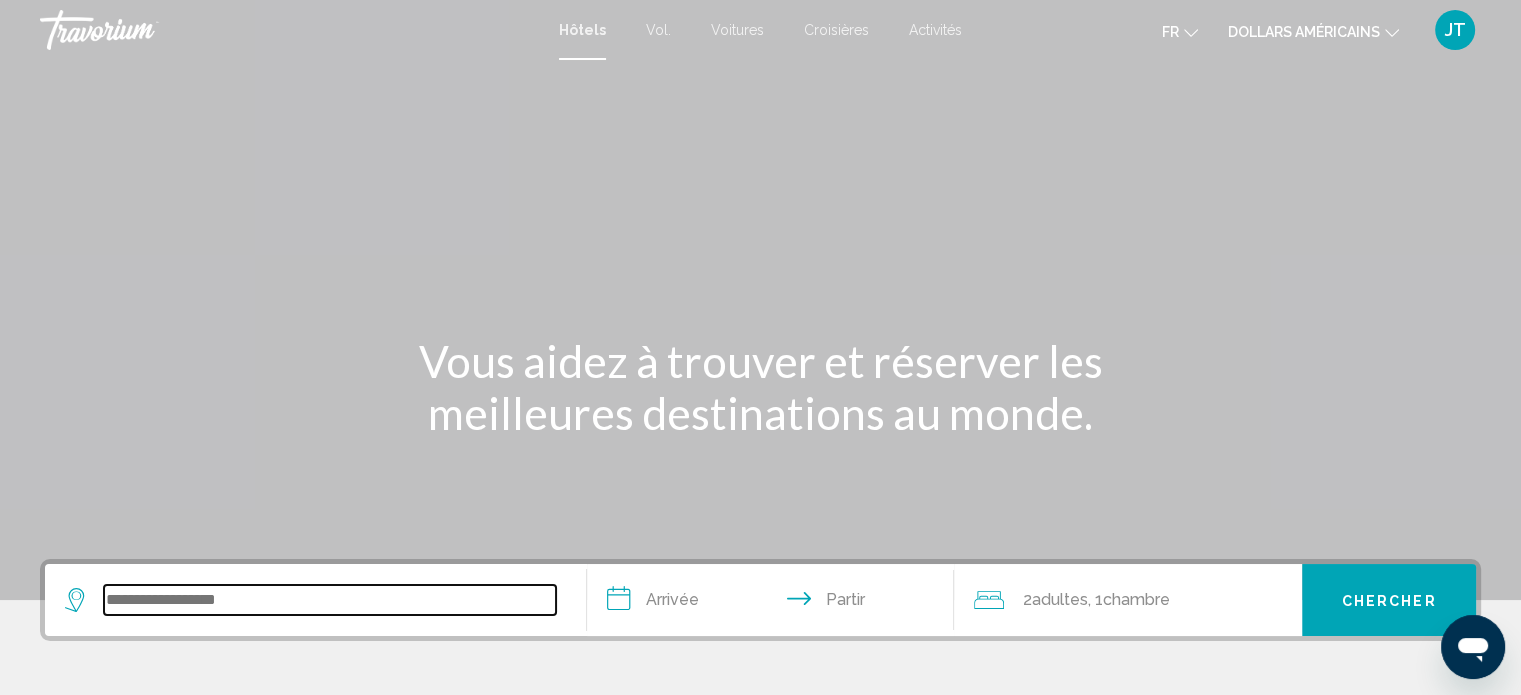 click at bounding box center (330, 600) 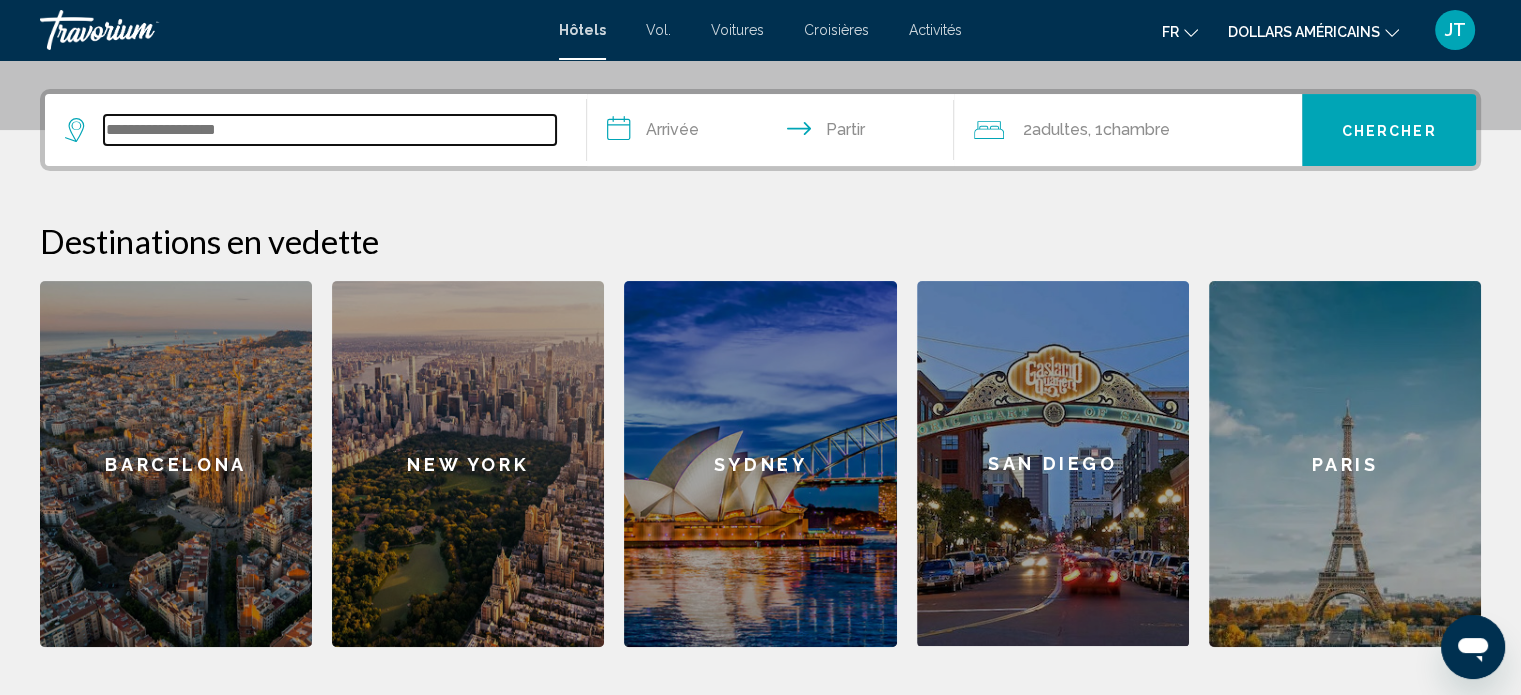 scroll, scrollTop: 493, scrollLeft: 0, axis: vertical 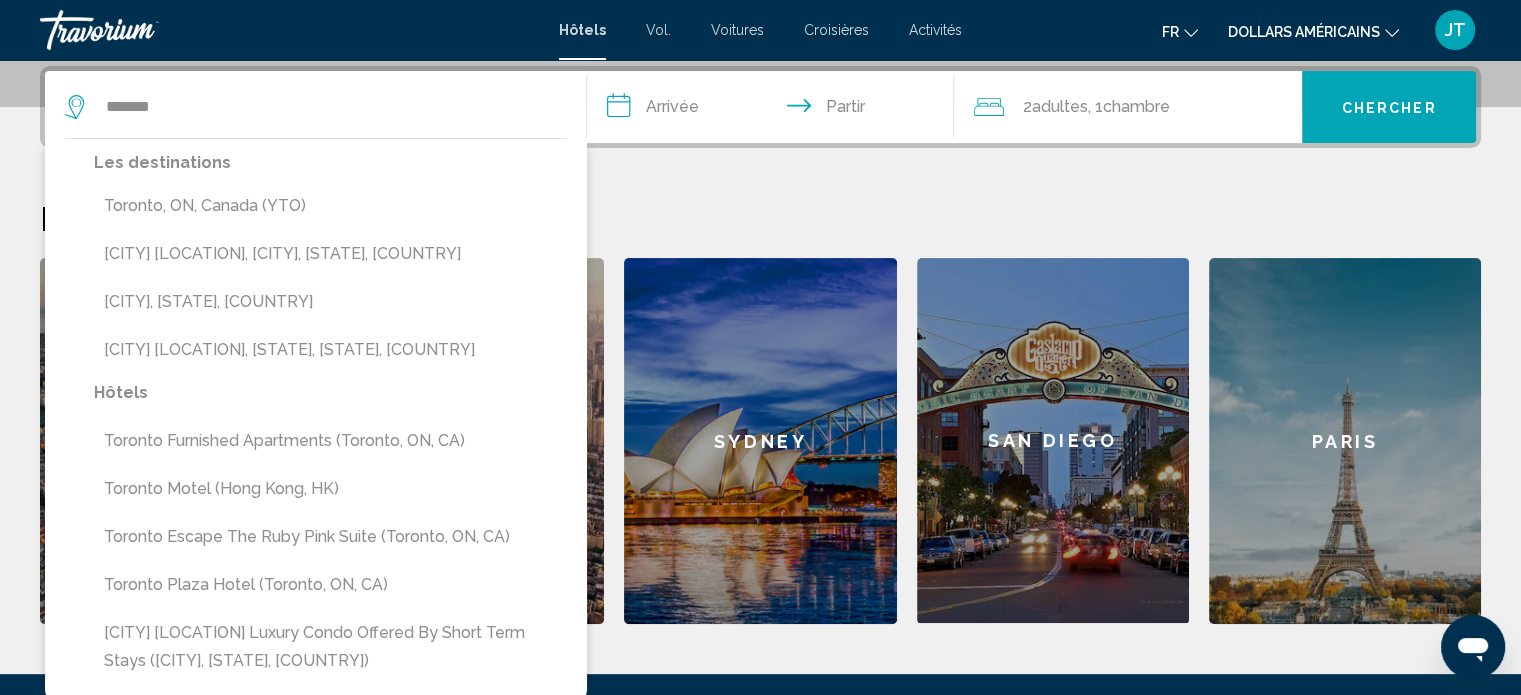 click on "Toronto, ON, Canada (YTO)" at bounding box center (330, 206) 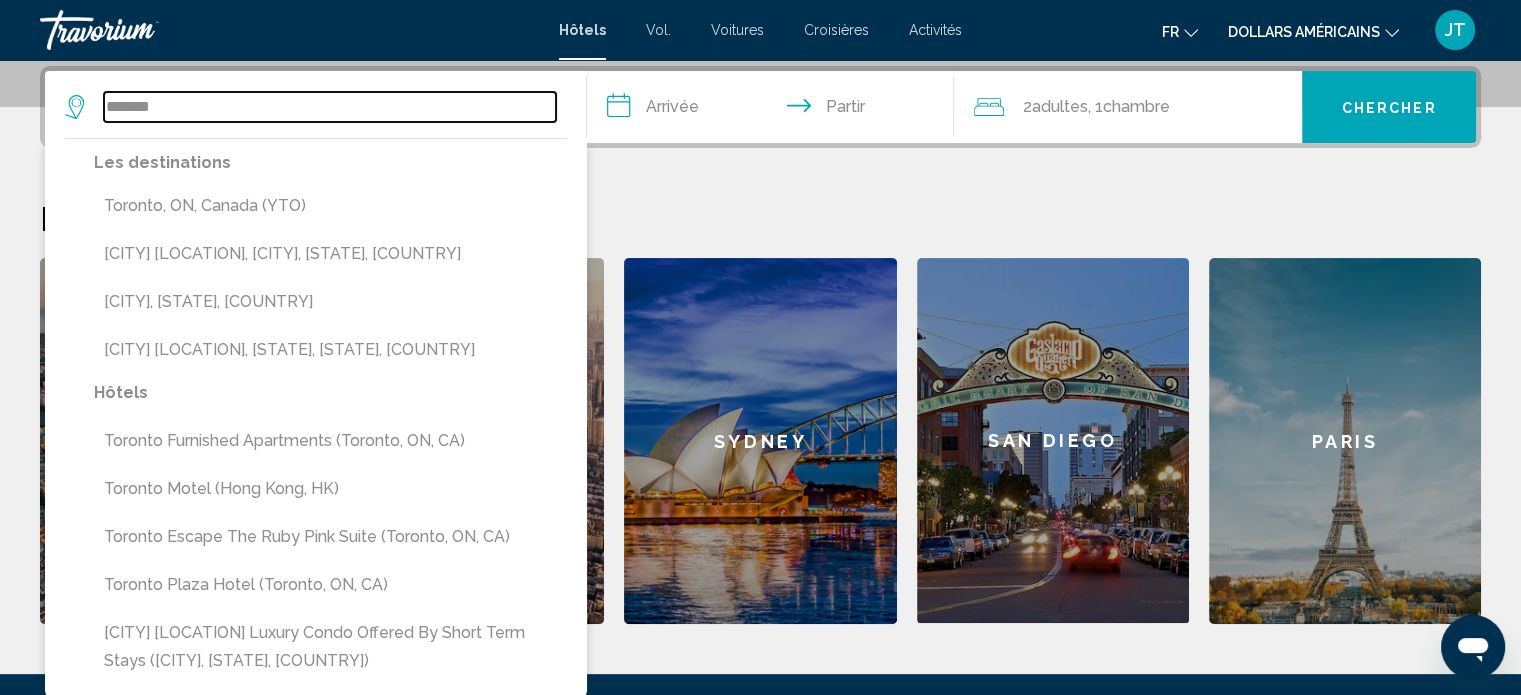 type on "**********" 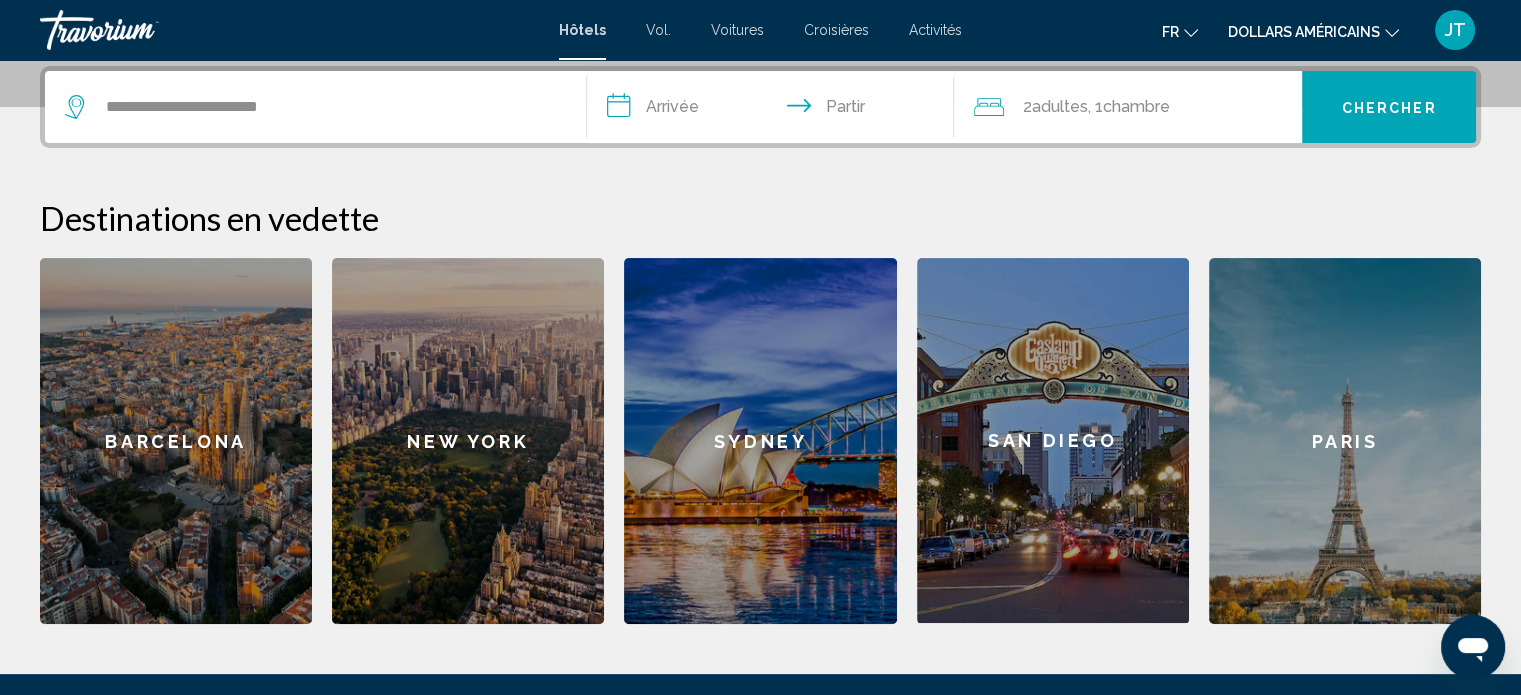 drag, startPoint x: 674, startPoint y: 110, endPoint x: 685, endPoint y: 115, distance: 12.083046 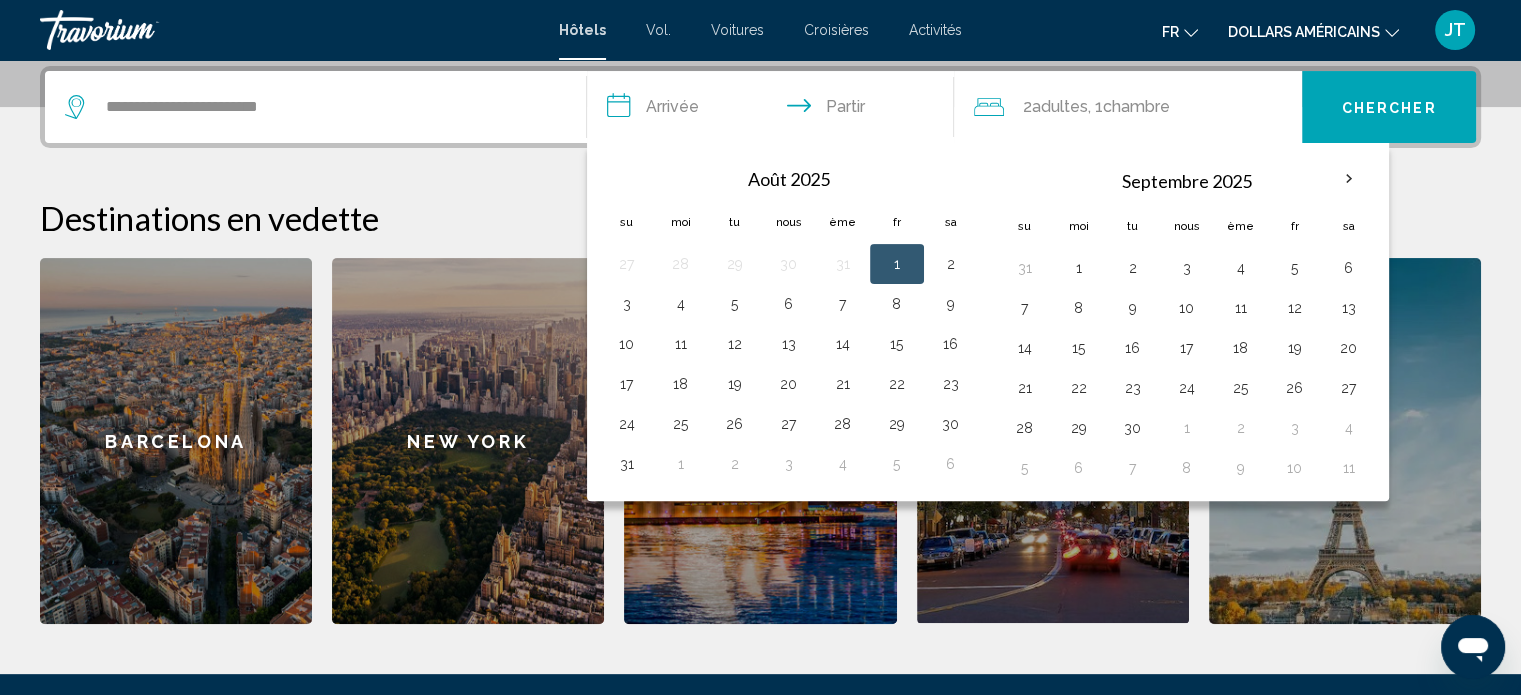 click on "1" at bounding box center [897, 264] 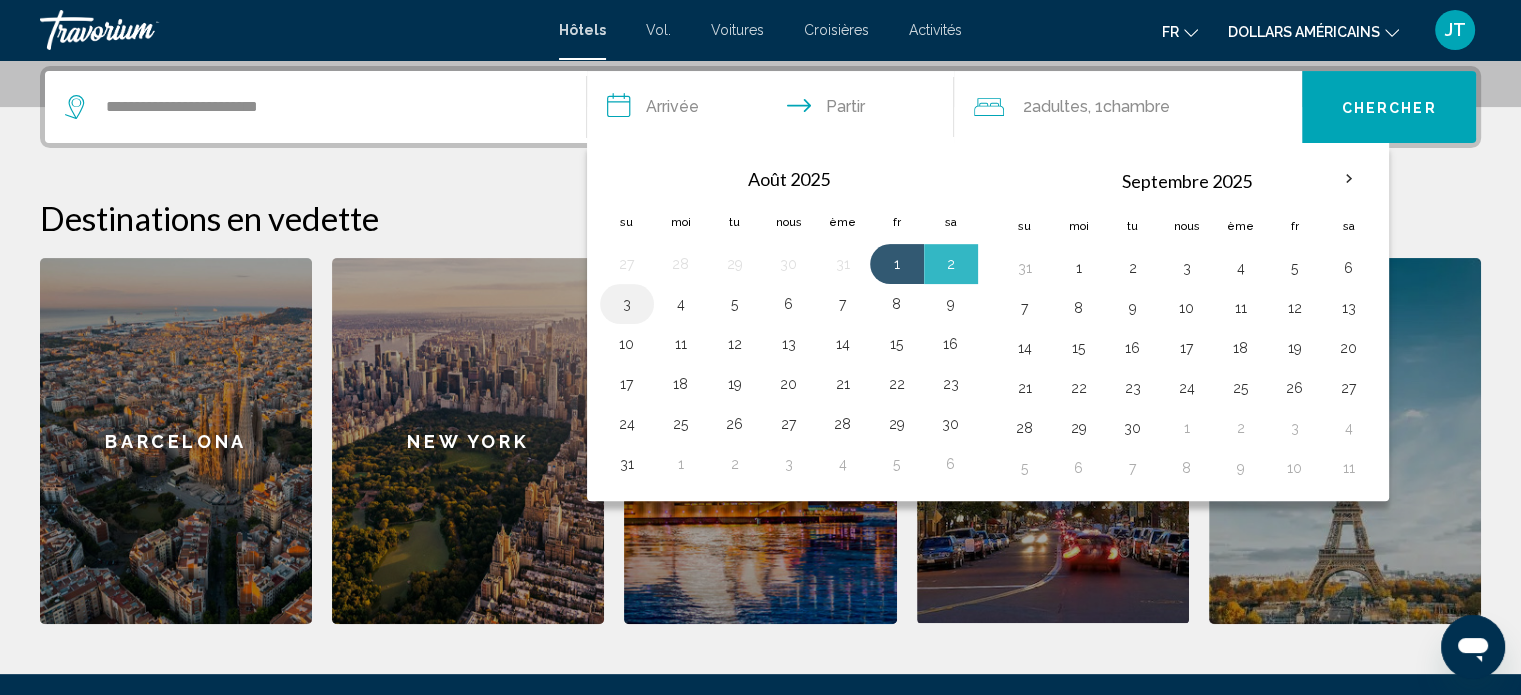 click on "3" at bounding box center (627, 304) 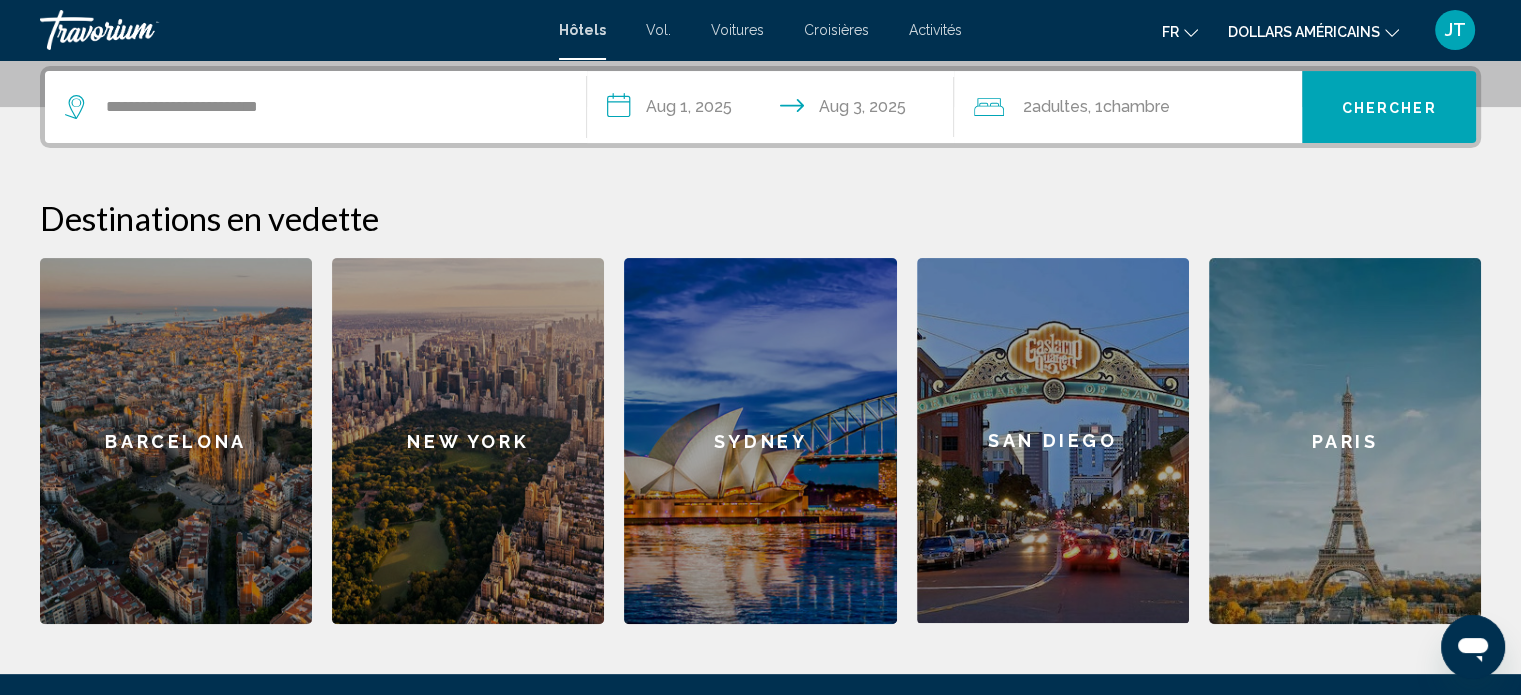 click on "2  adultes Adulte , 1  Chambre pièces" 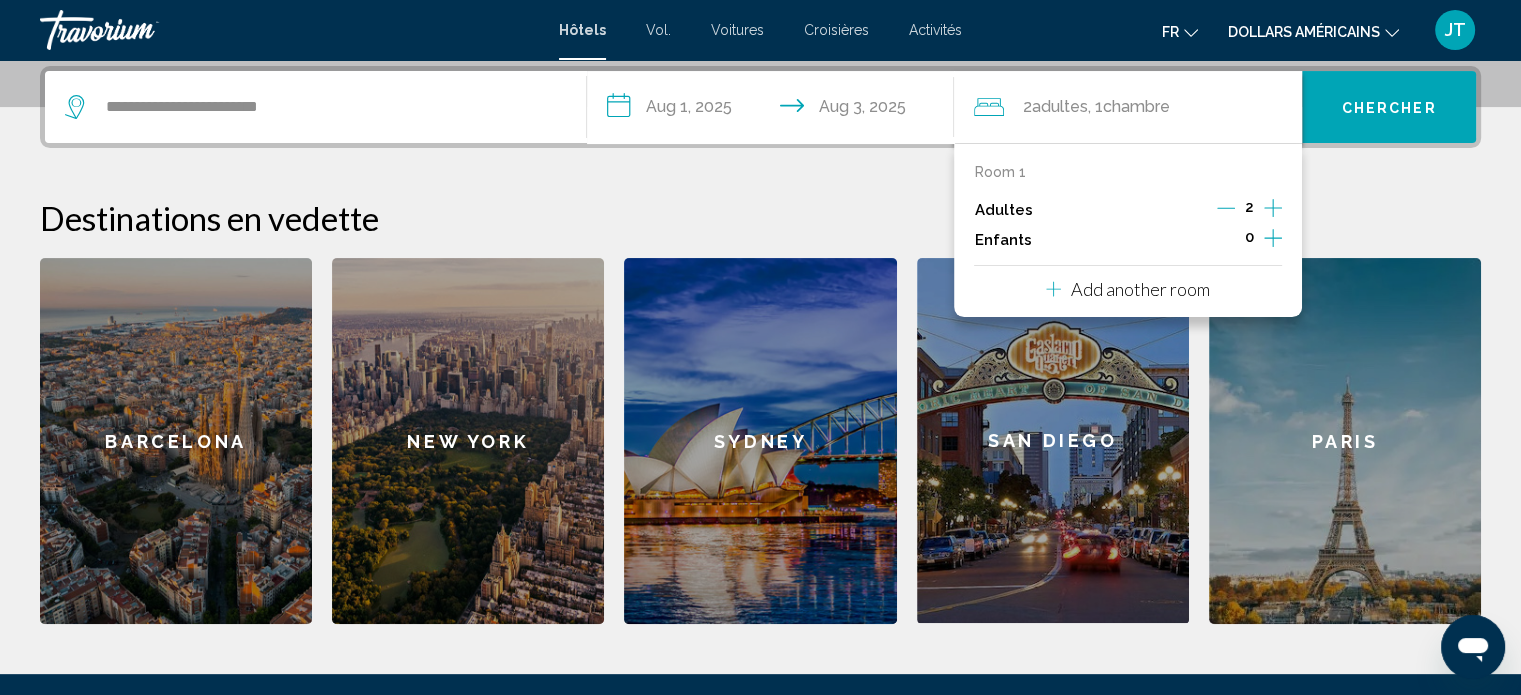 click 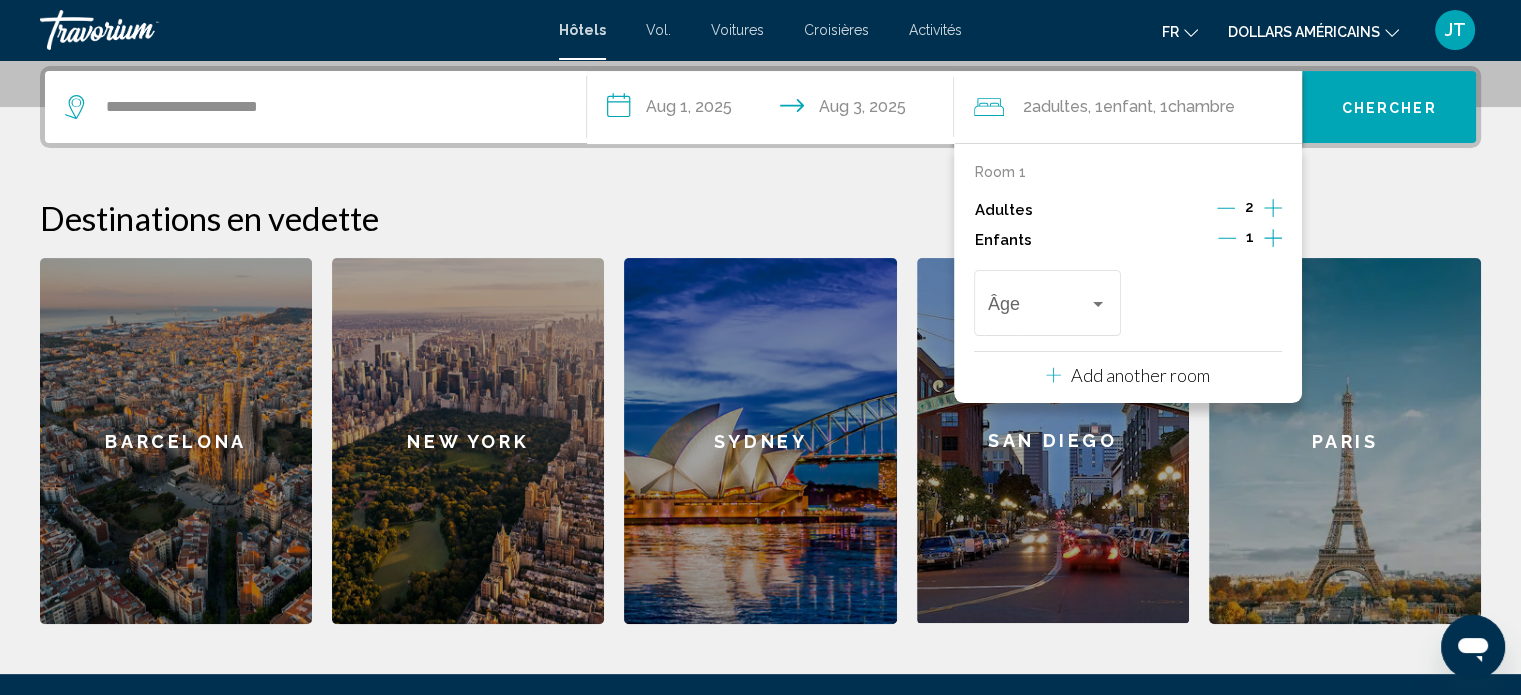 click 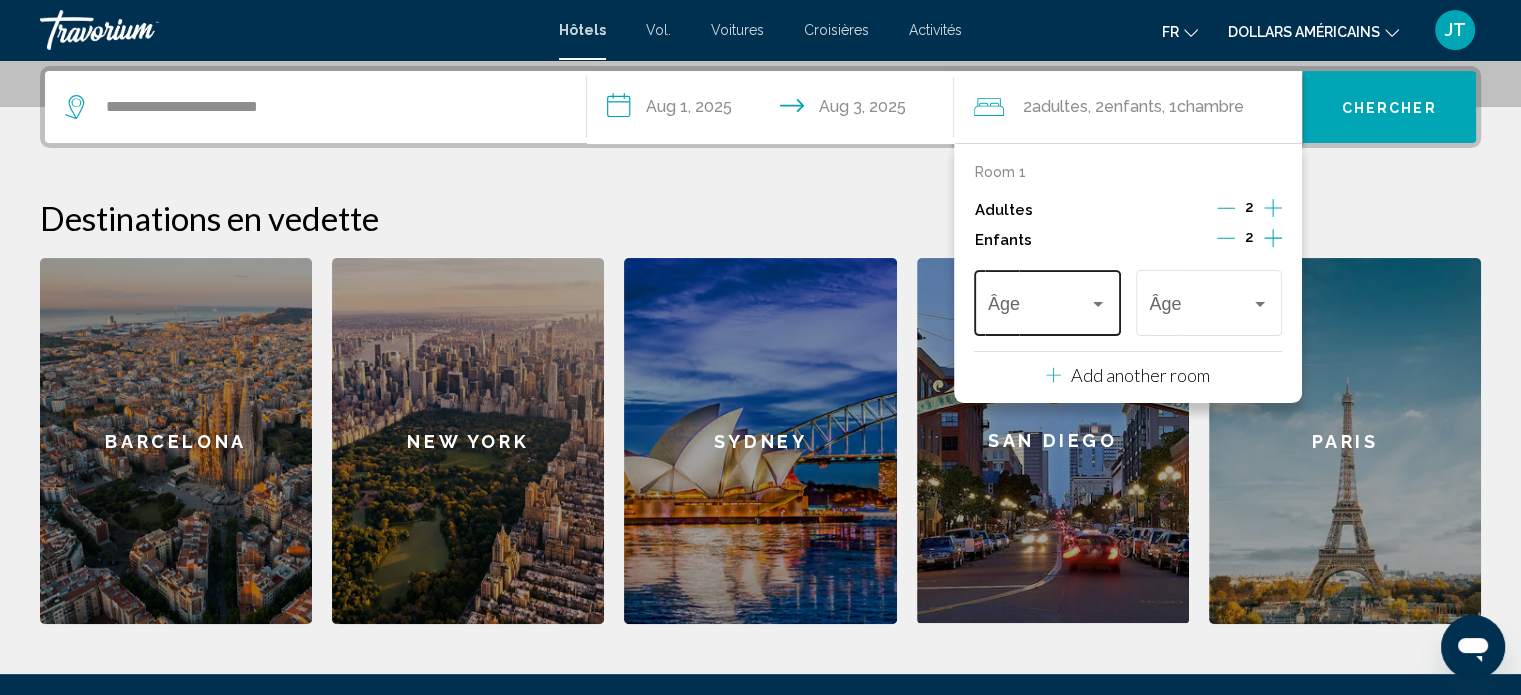 click at bounding box center [1038, 308] 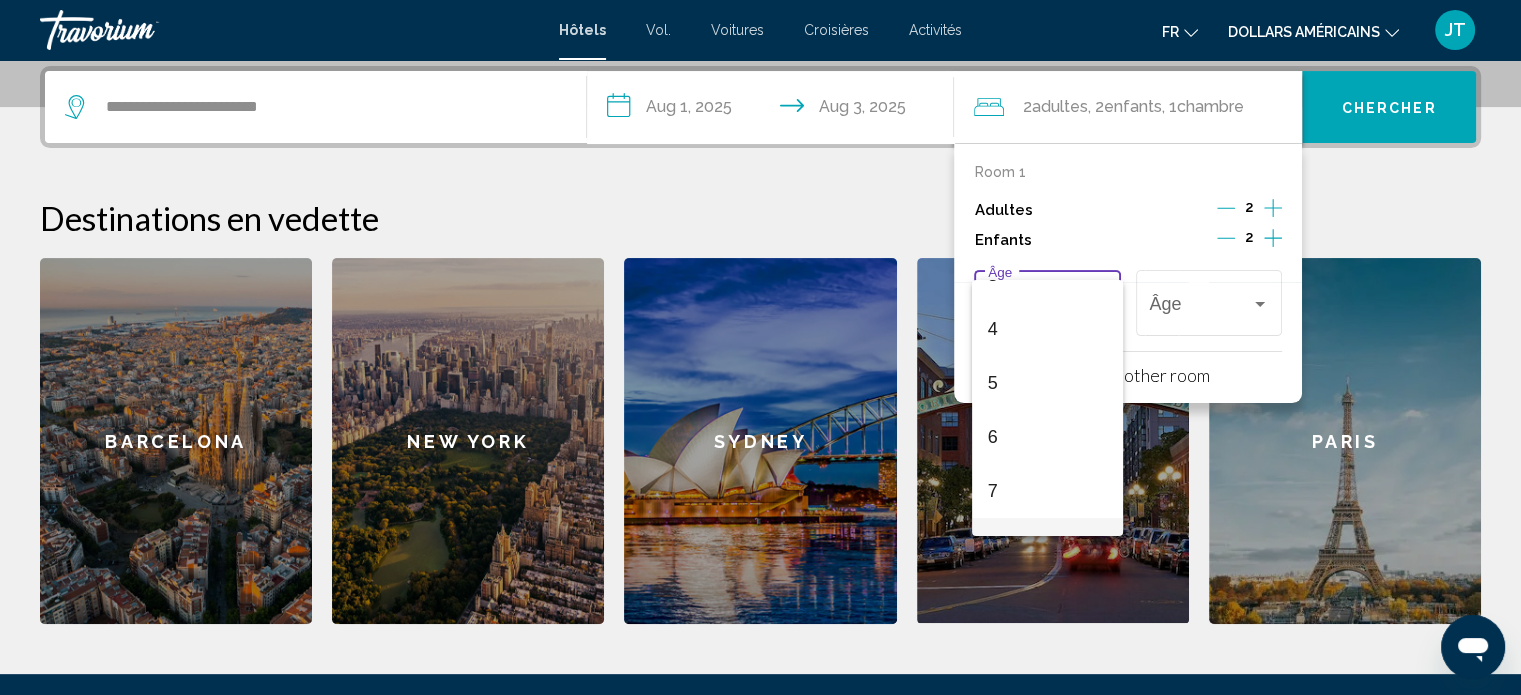 scroll, scrollTop: 300, scrollLeft: 0, axis: vertical 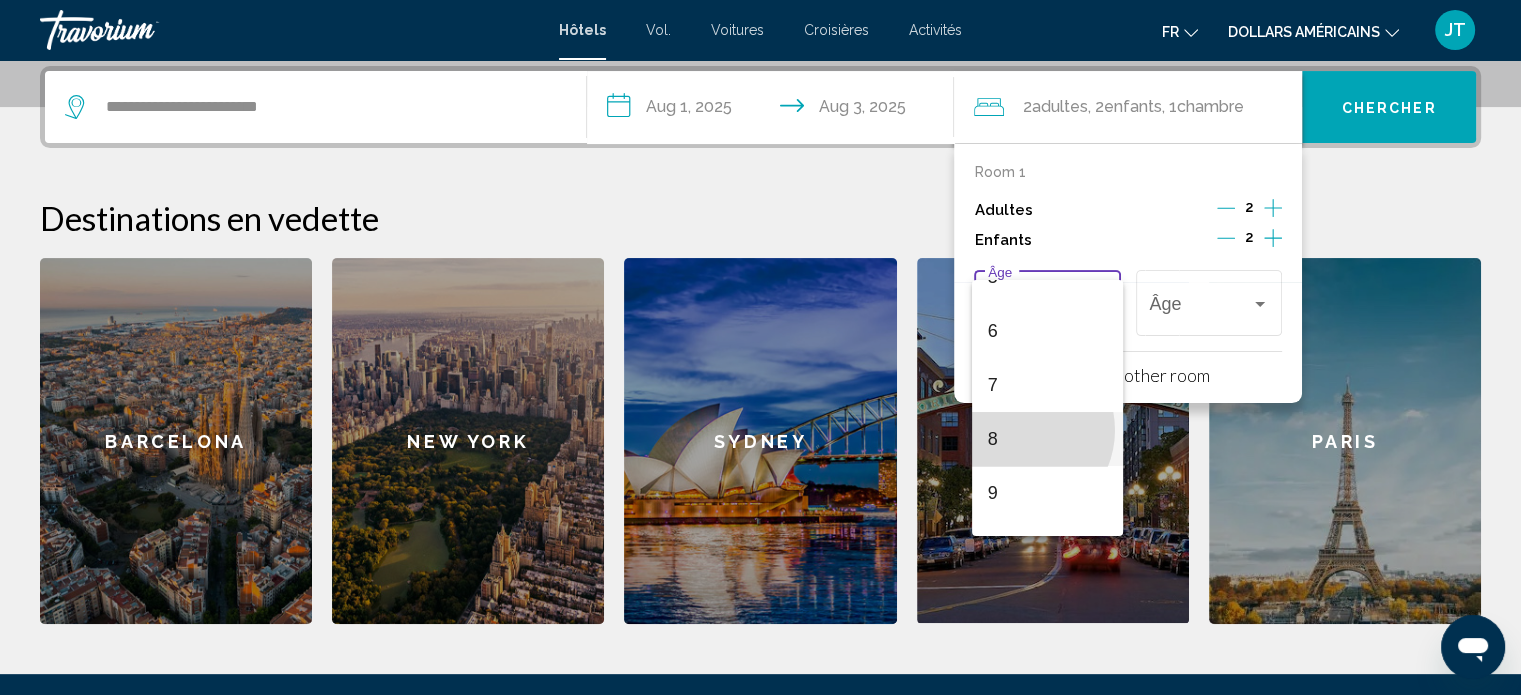 click on "8" at bounding box center (1047, 439) 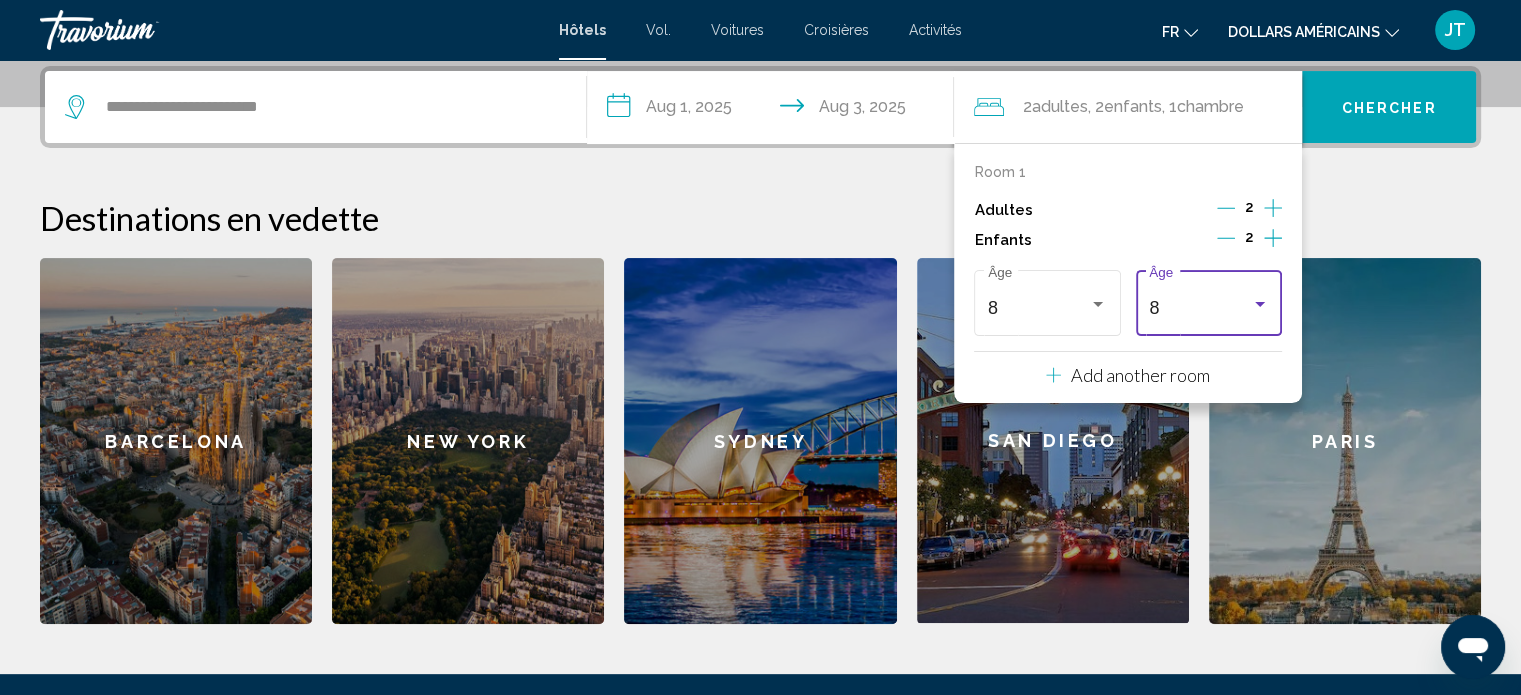 click on "Chercher" at bounding box center (1389, 108) 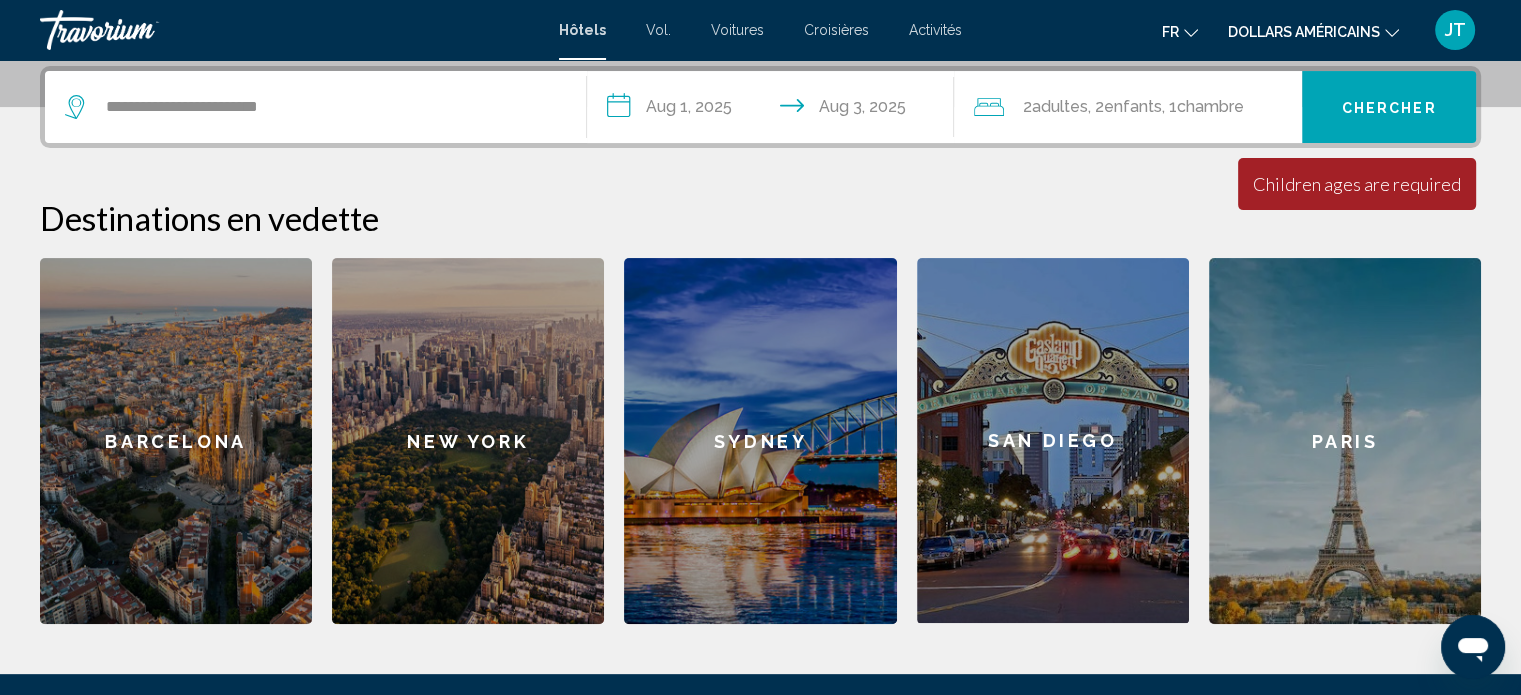 click on "Chercher" at bounding box center (1389, 108) 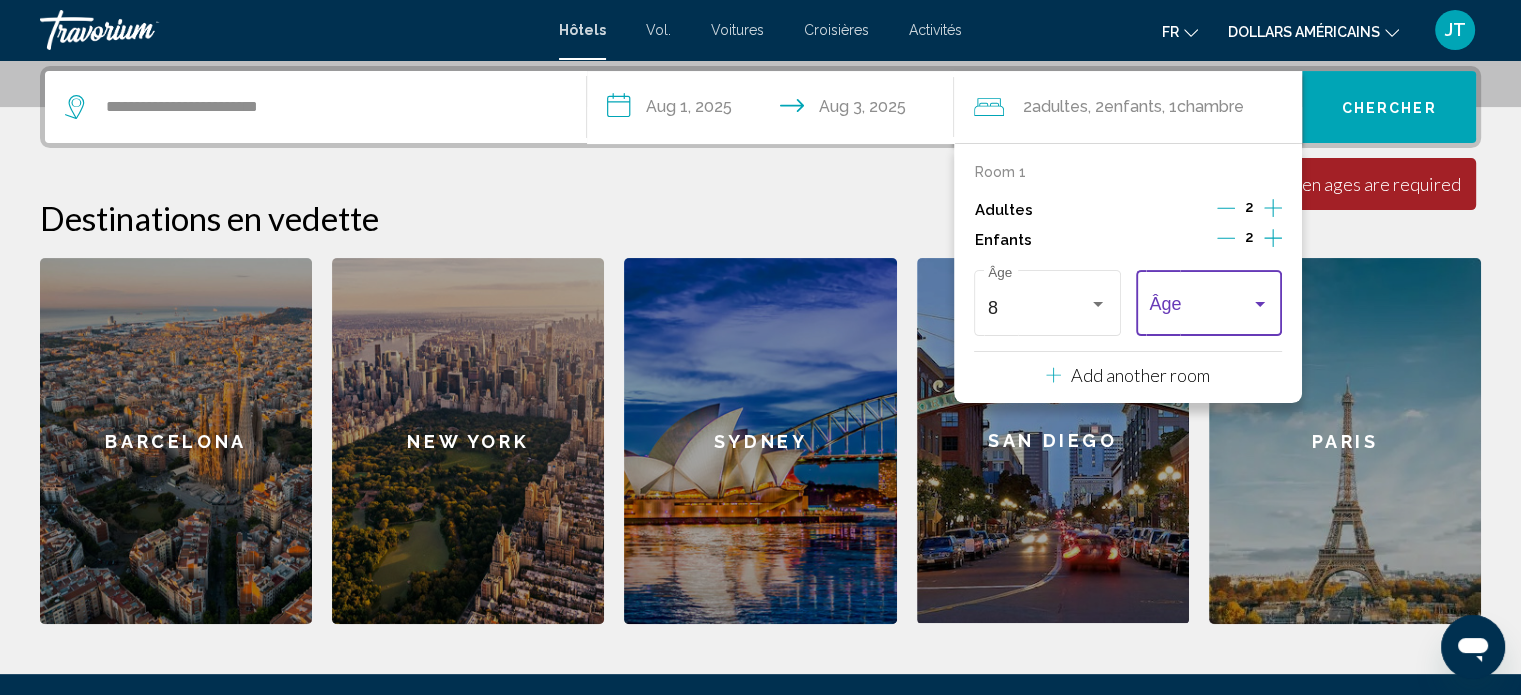 click at bounding box center [1199, 308] 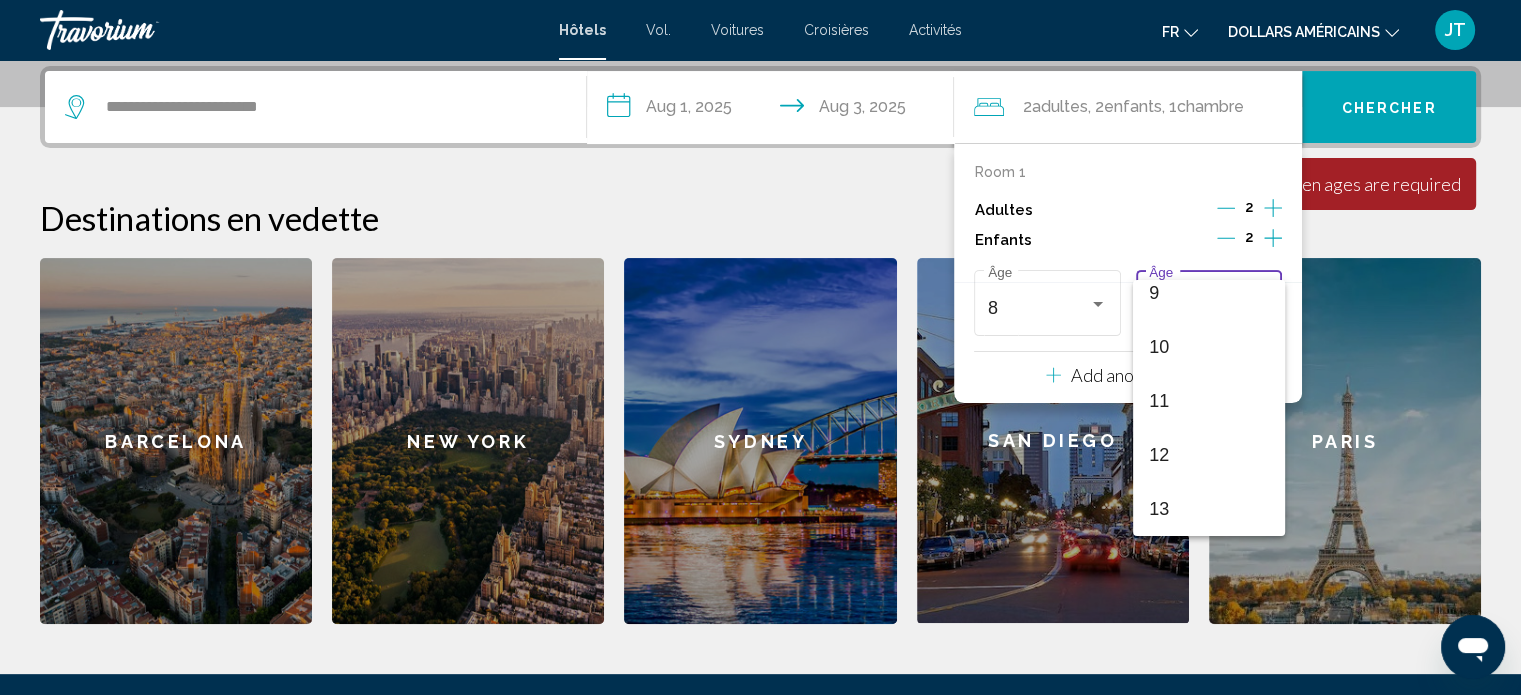 scroll, scrollTop: 400, scrollLeft: 0, axis: vertical 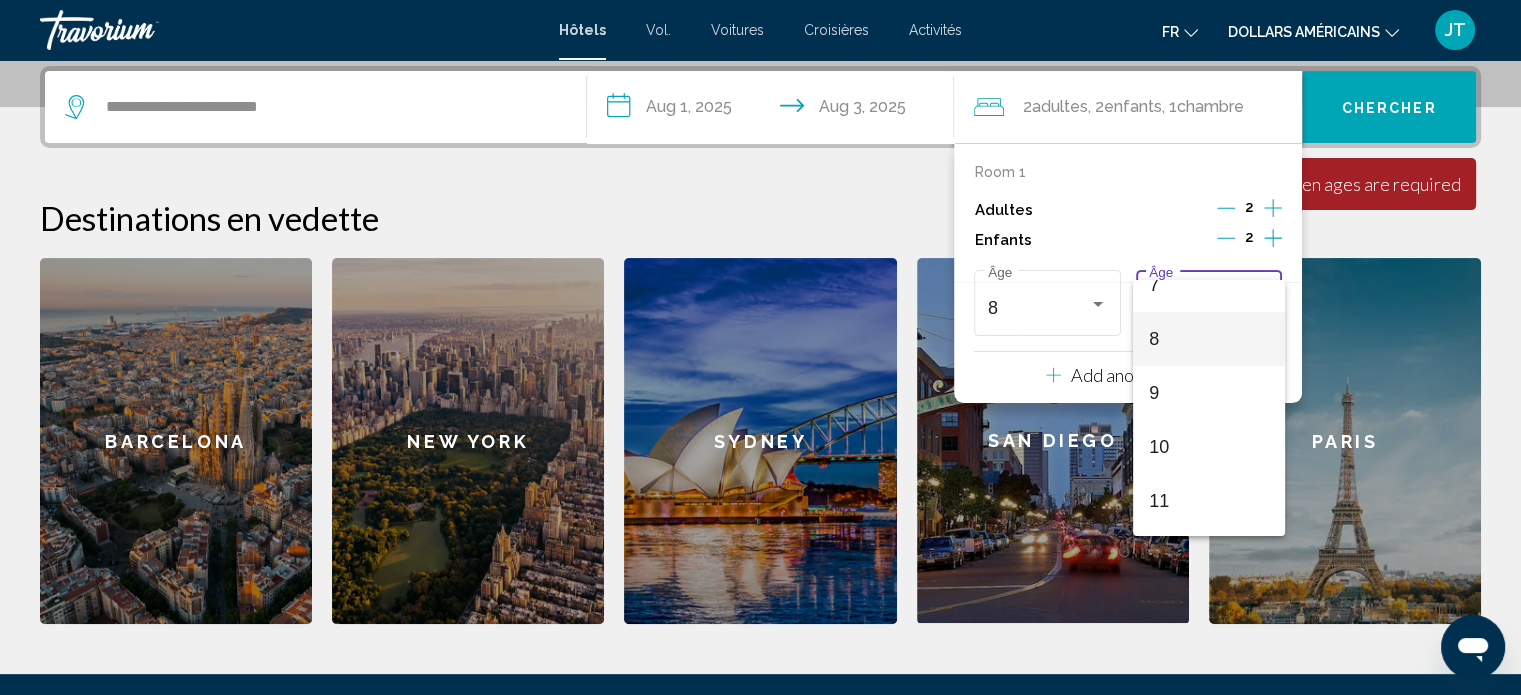 click on "8" at bounding box center (1208, 339) 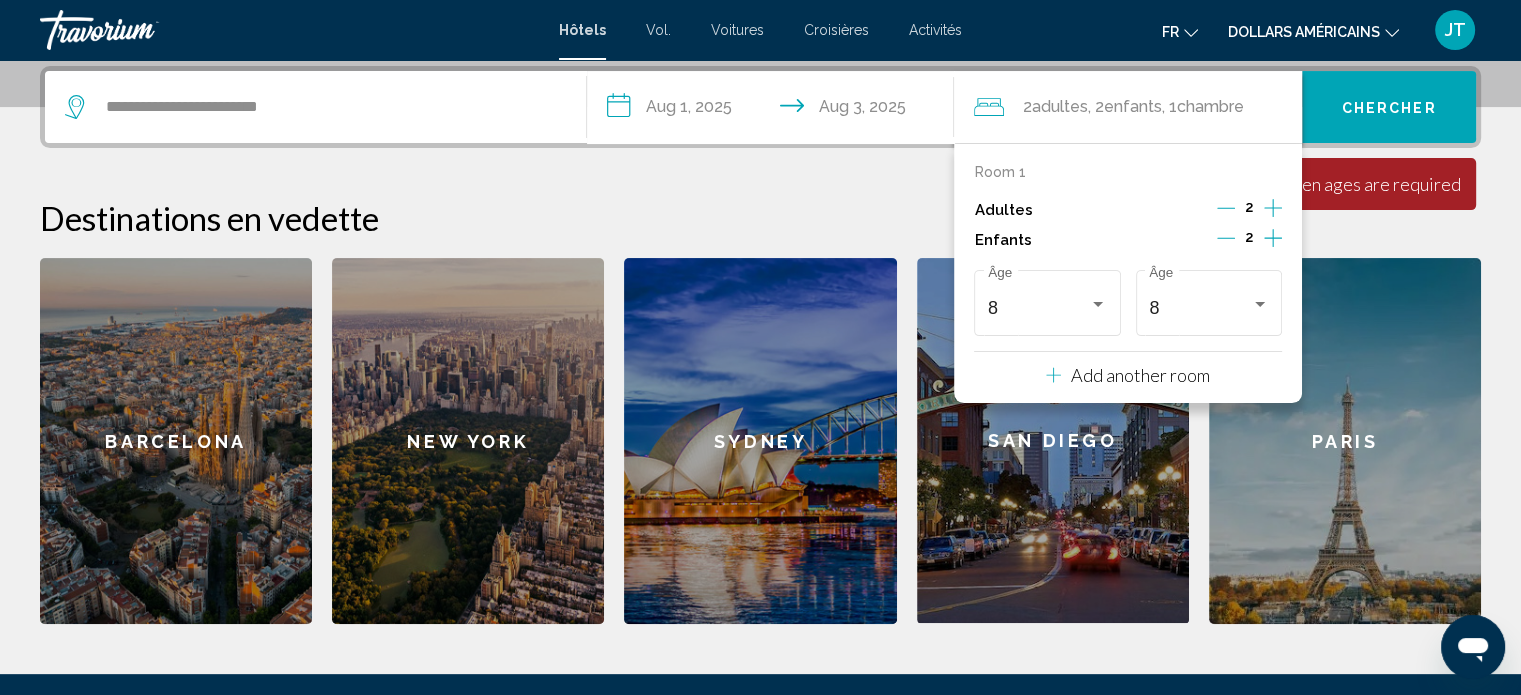 click on "La durée minimum du séjour est de 1 jours Tous les champs sont requis Children ages are required" at bounding box center (1357, 184) 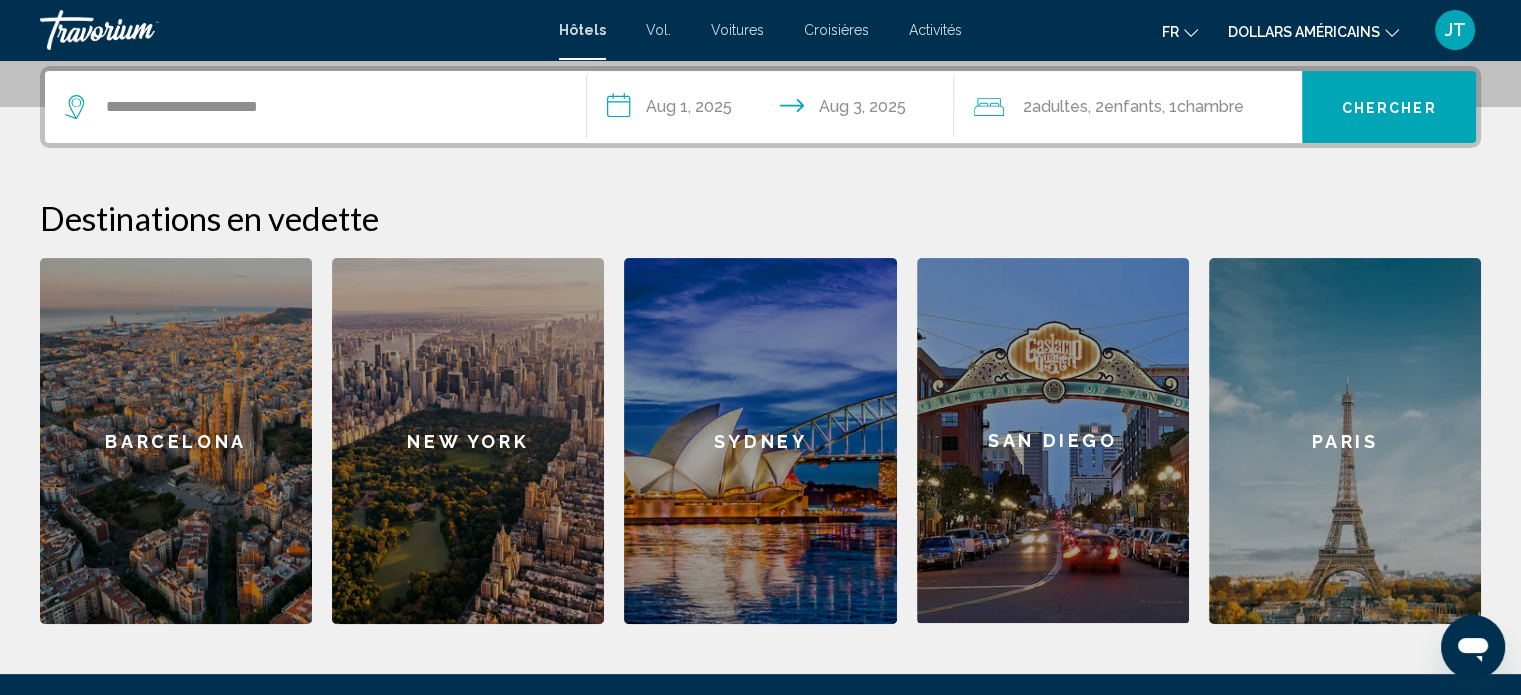 click on "Chercher" at bounding box center [1389, 107] 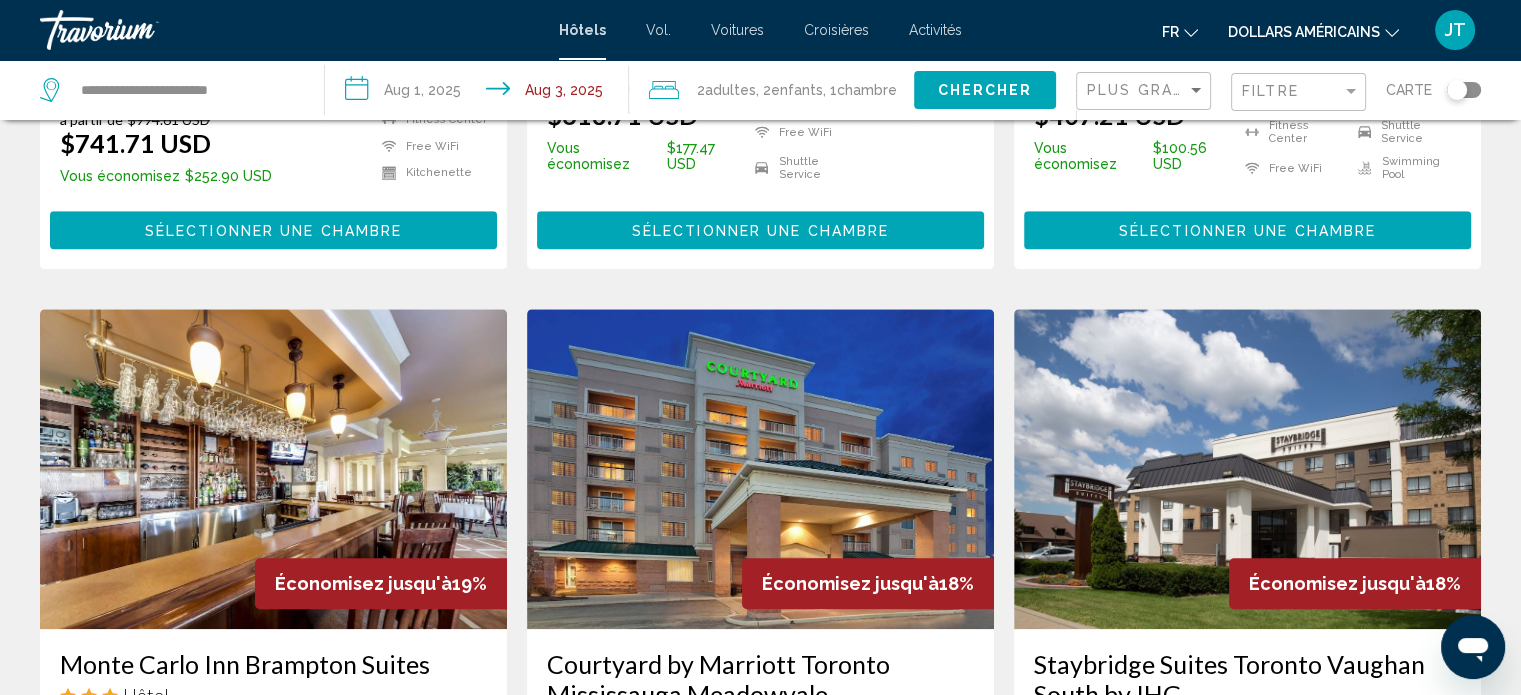 scroll, scrollTop: 1300, scrollLeft: 0, axis: vertical 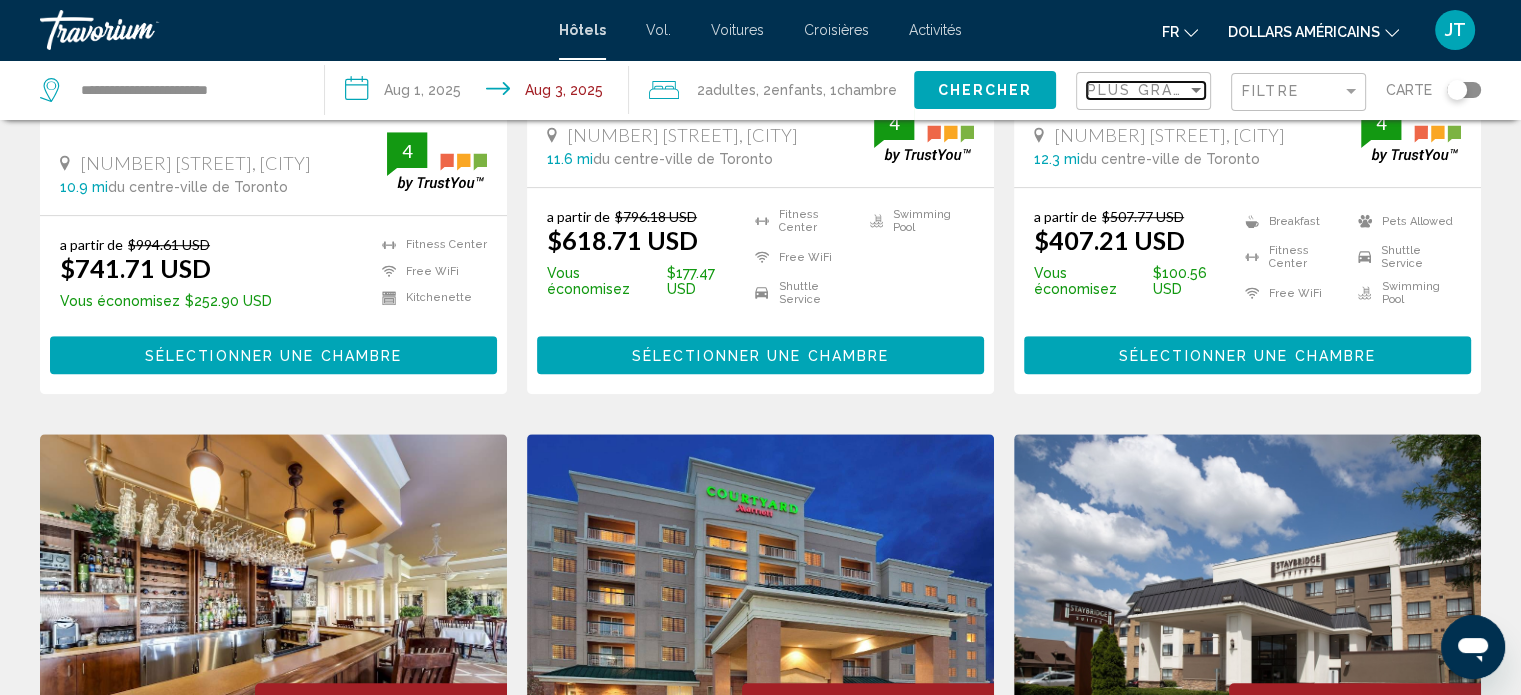 click on "Plus grandes économies" at bounding box center (1206, 90) 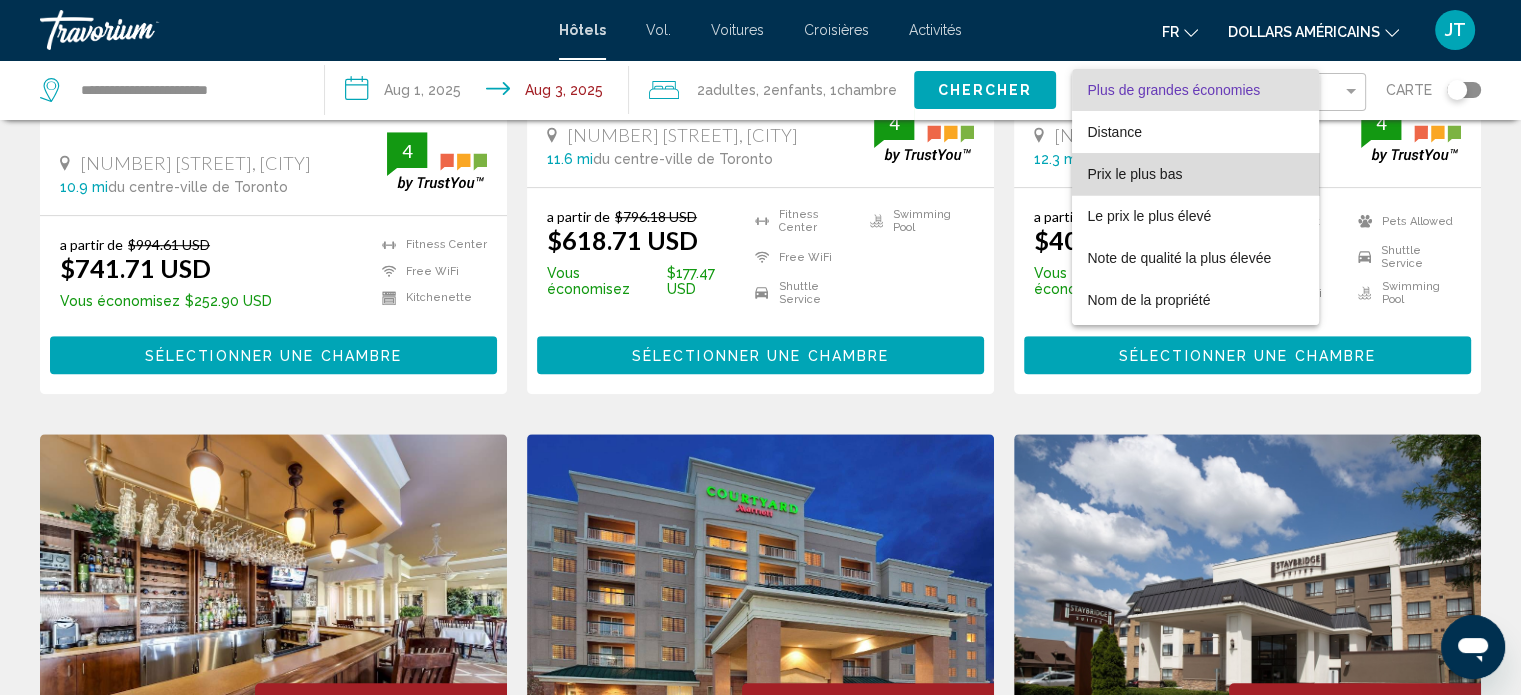 click on "Prix le plus bas" at bounding box center (1196, 174) 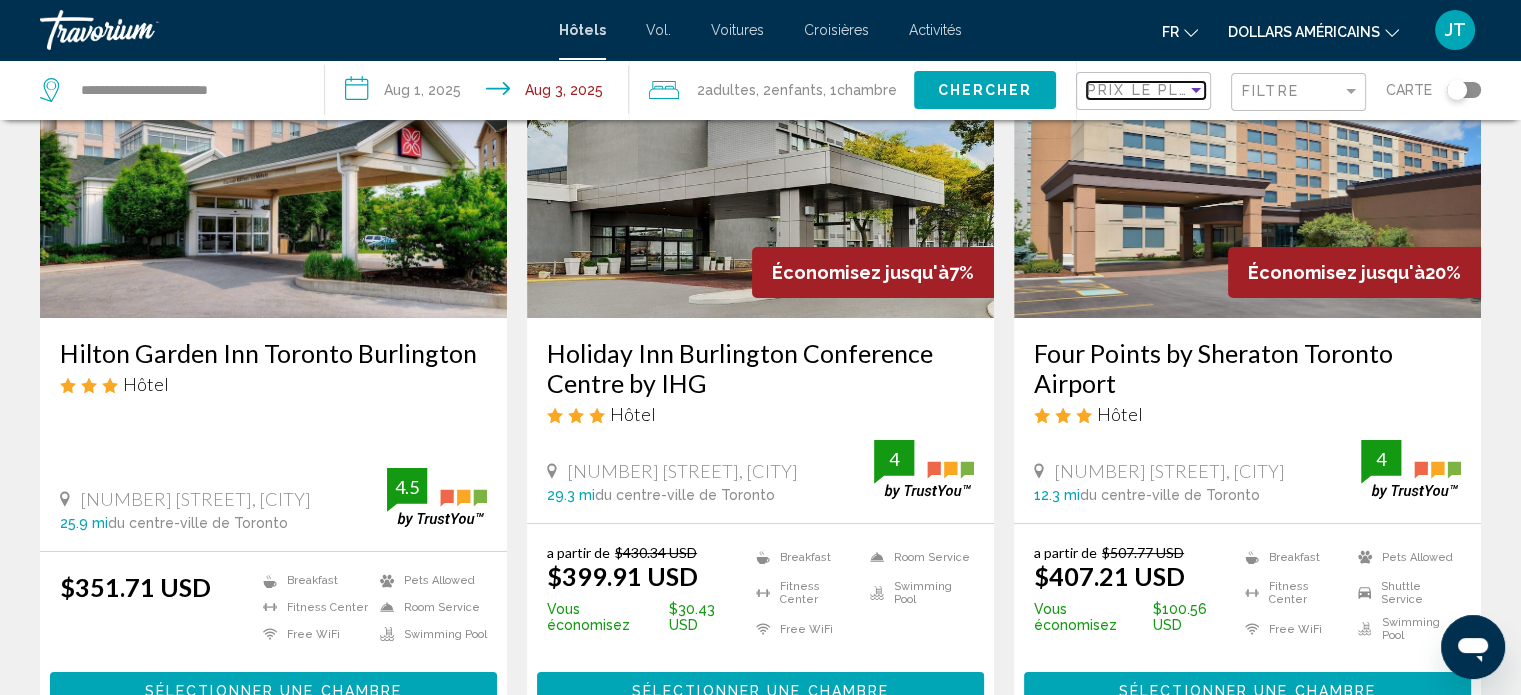 scroll, scrollTop: 200, scrollLeft: 0, axis: vertical 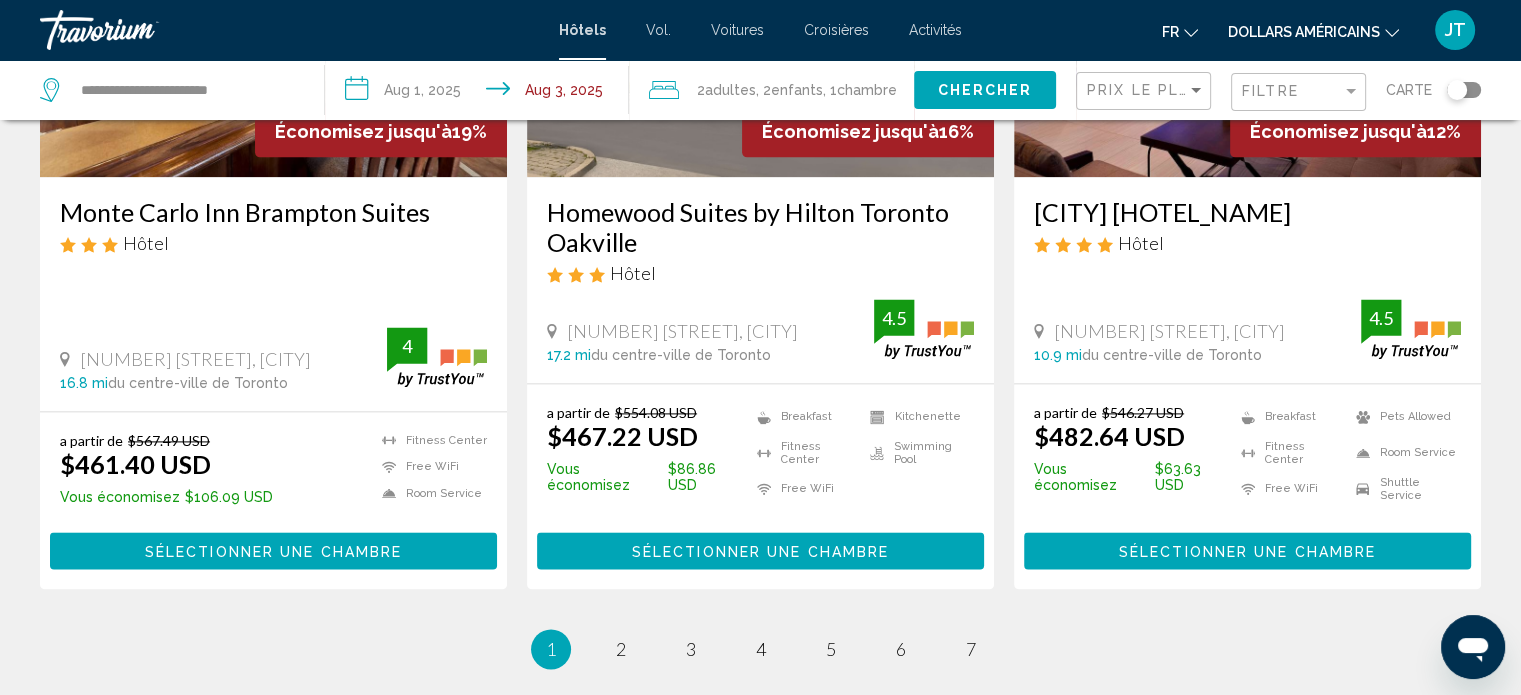 click on "[CITY] [HOTEL_NAME]" at bounding box center (1247, 212) 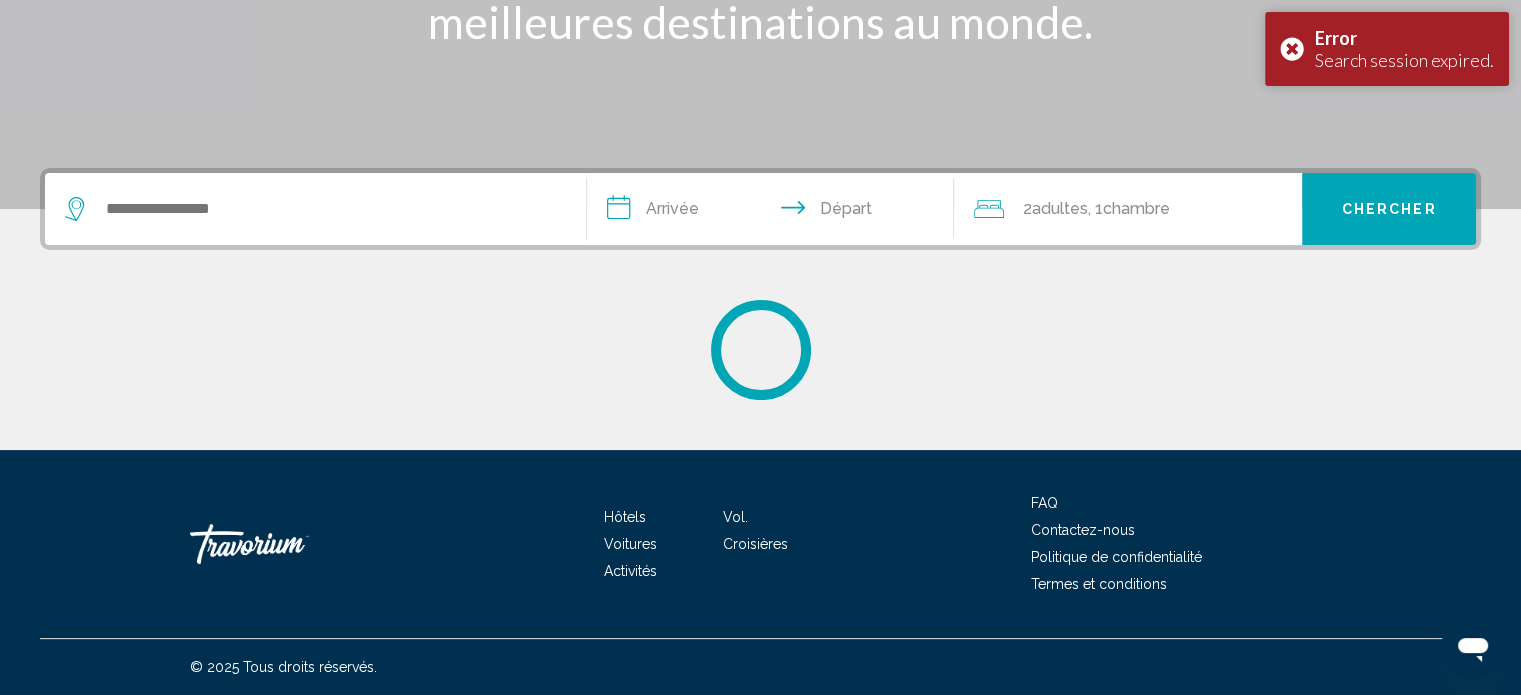 scroll, scrollTop: 0, scrollLeft: 0, axis: both 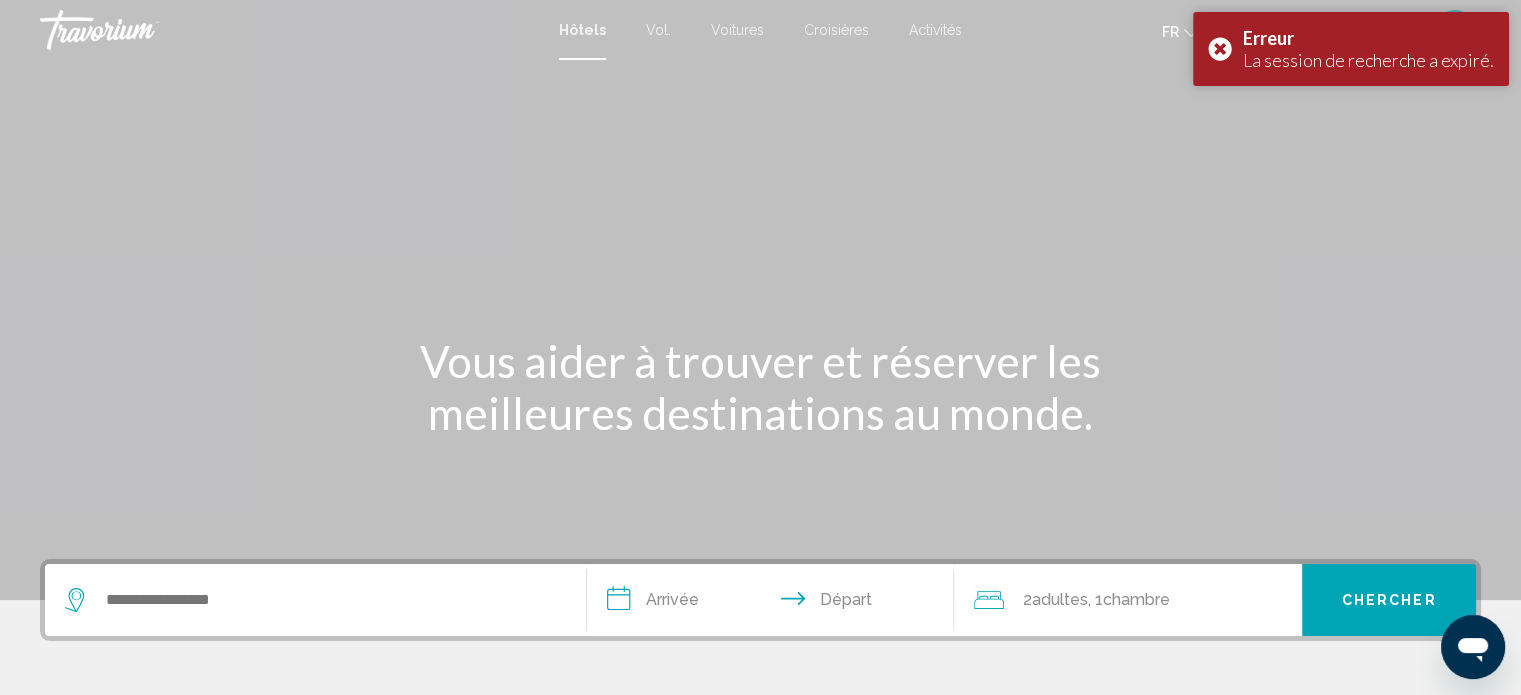 click at bounding box center [315, 600] 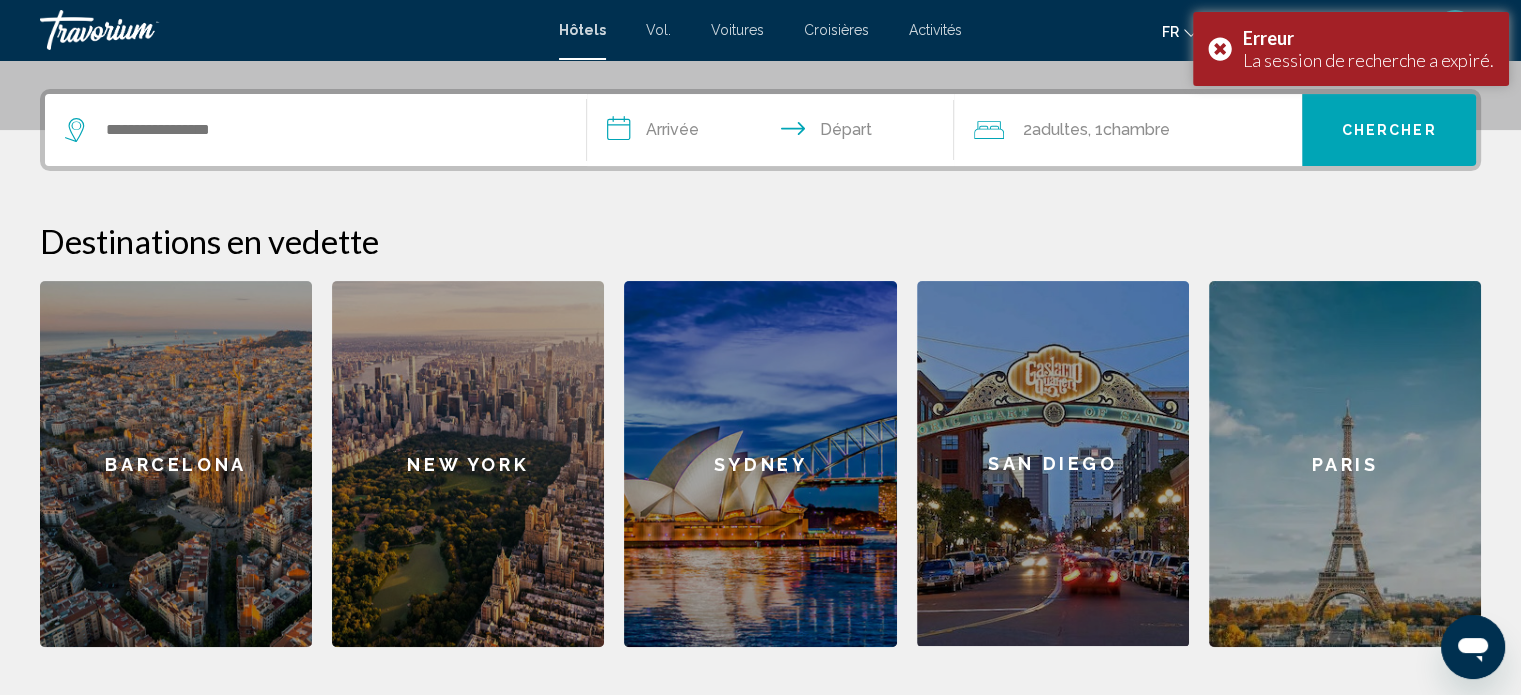 scroll, scrollTop: 493, scrollLeft: 0, axis: vertical 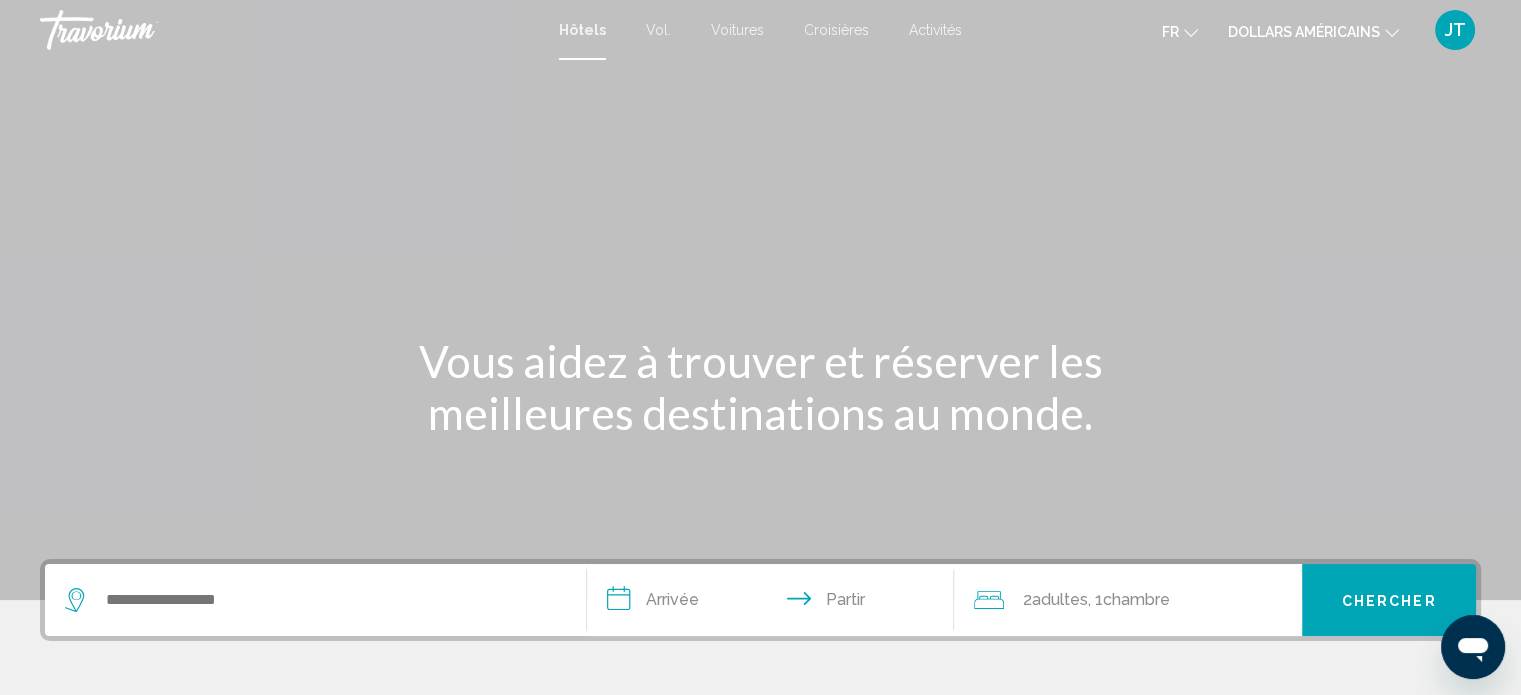 drag, startPoint x: 176, startPoint y: 619, endPoint x: 180, endPoint y: 608, distance: 11.7046995 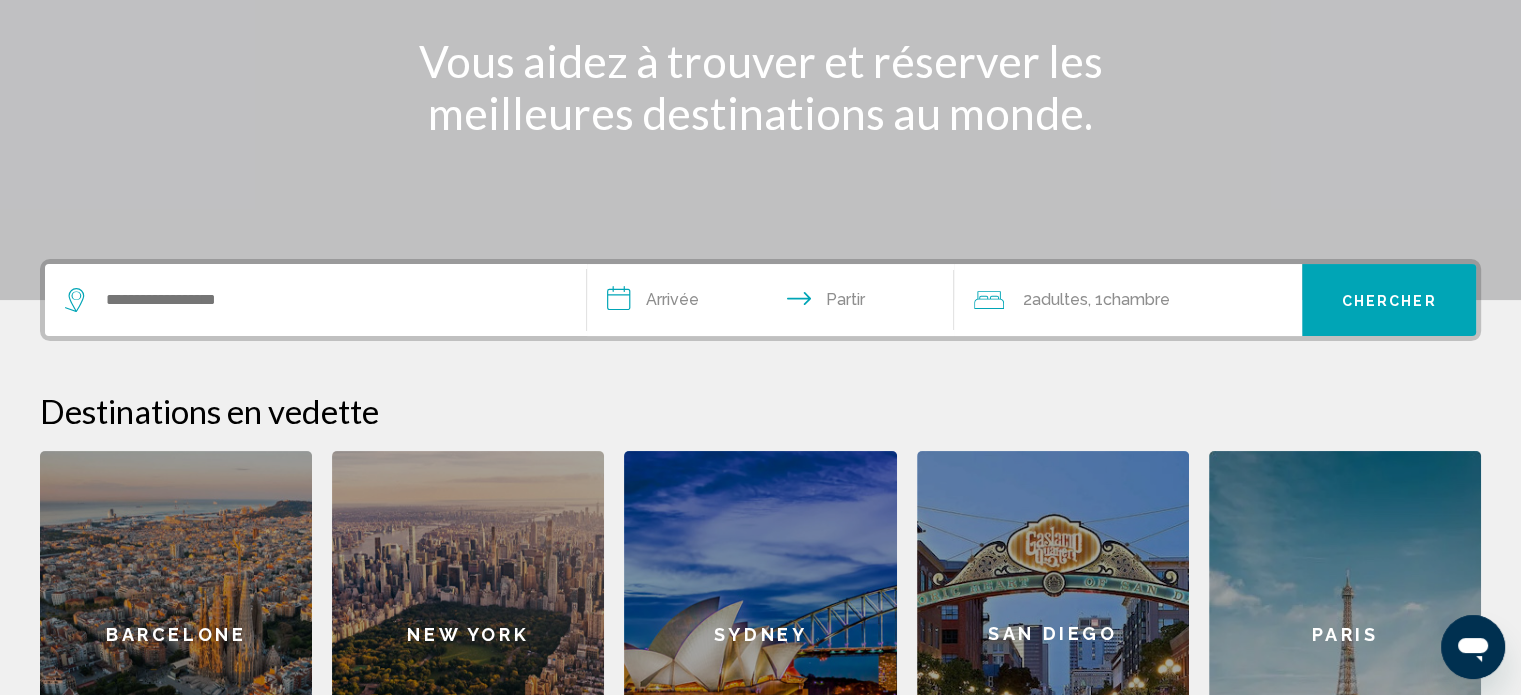 click on "Barcelone" at bounding box center [176, 634] 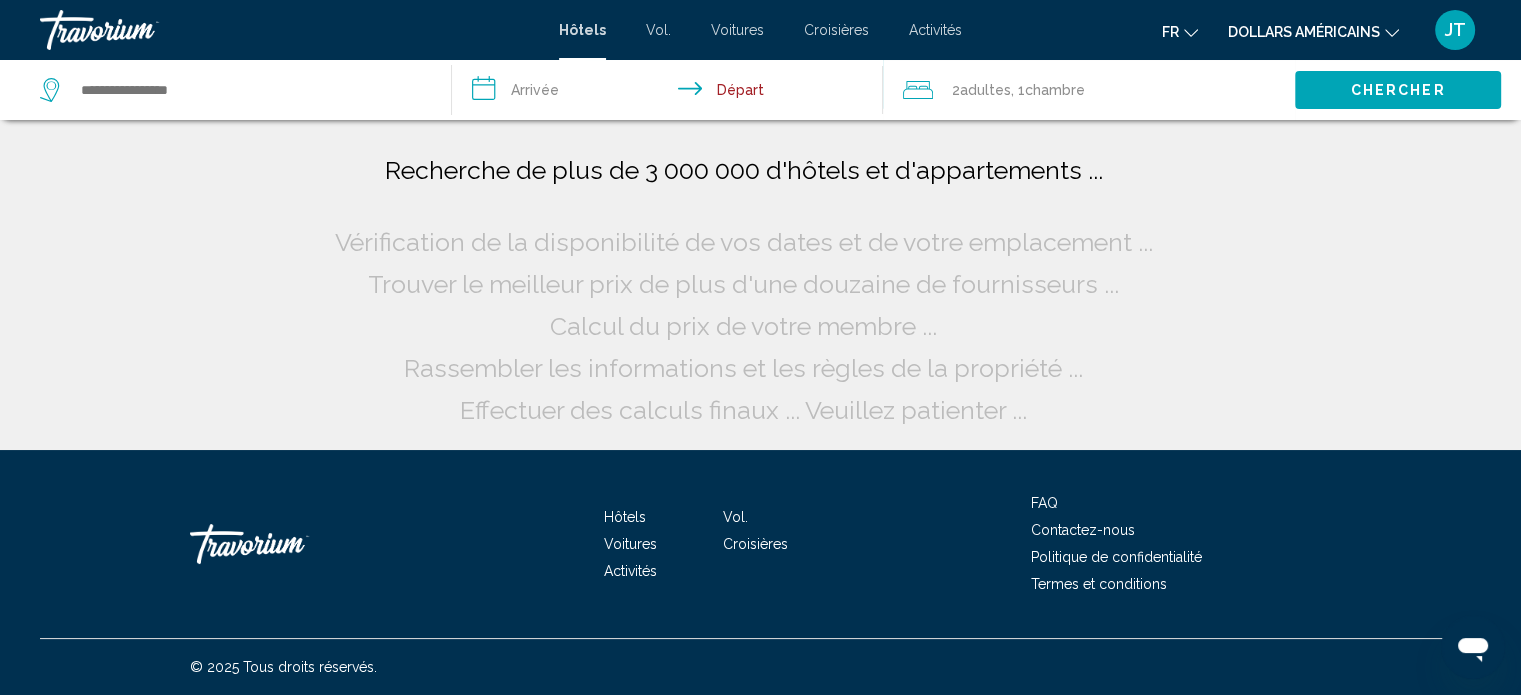 scroll, scrollTop: 0, scrollLeft: 0, axis: both 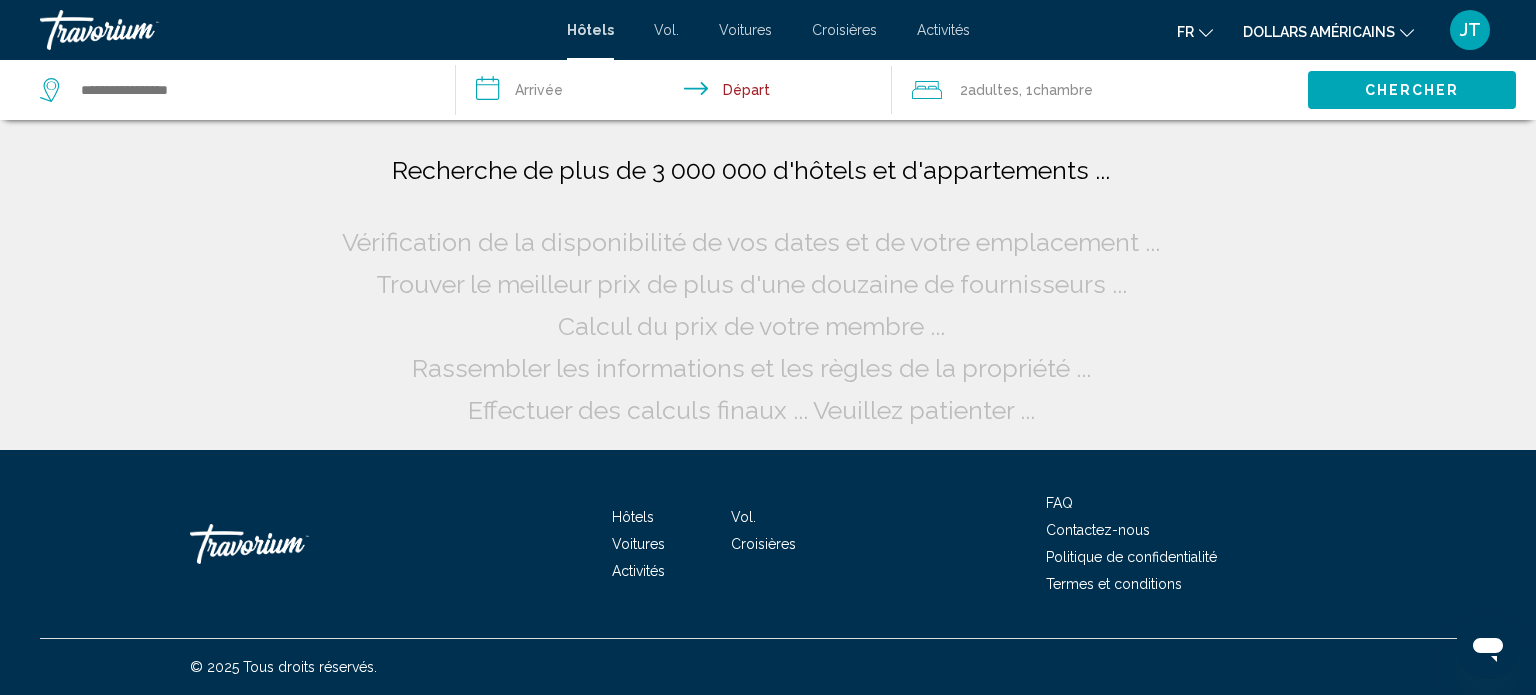 click at bounding box center (140, 30) 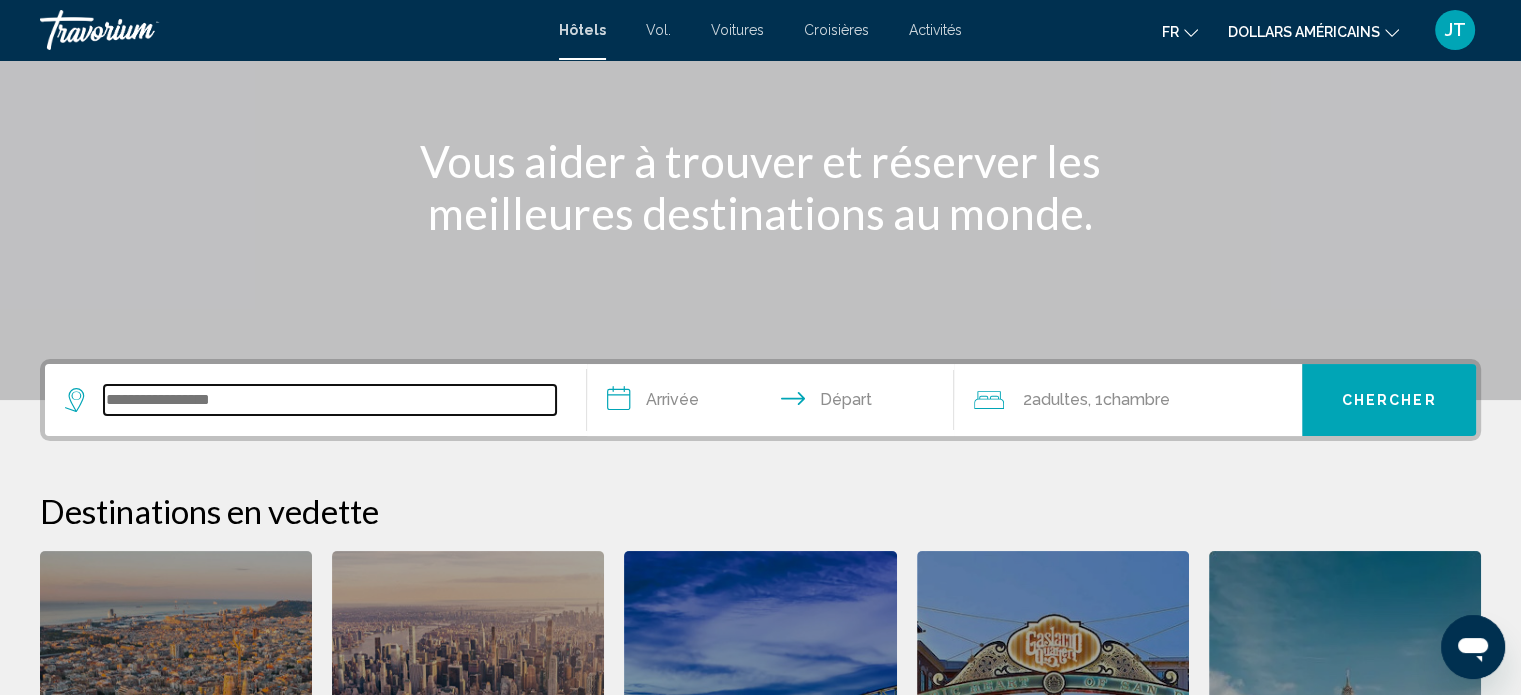 click at bounding box center [330, 400] 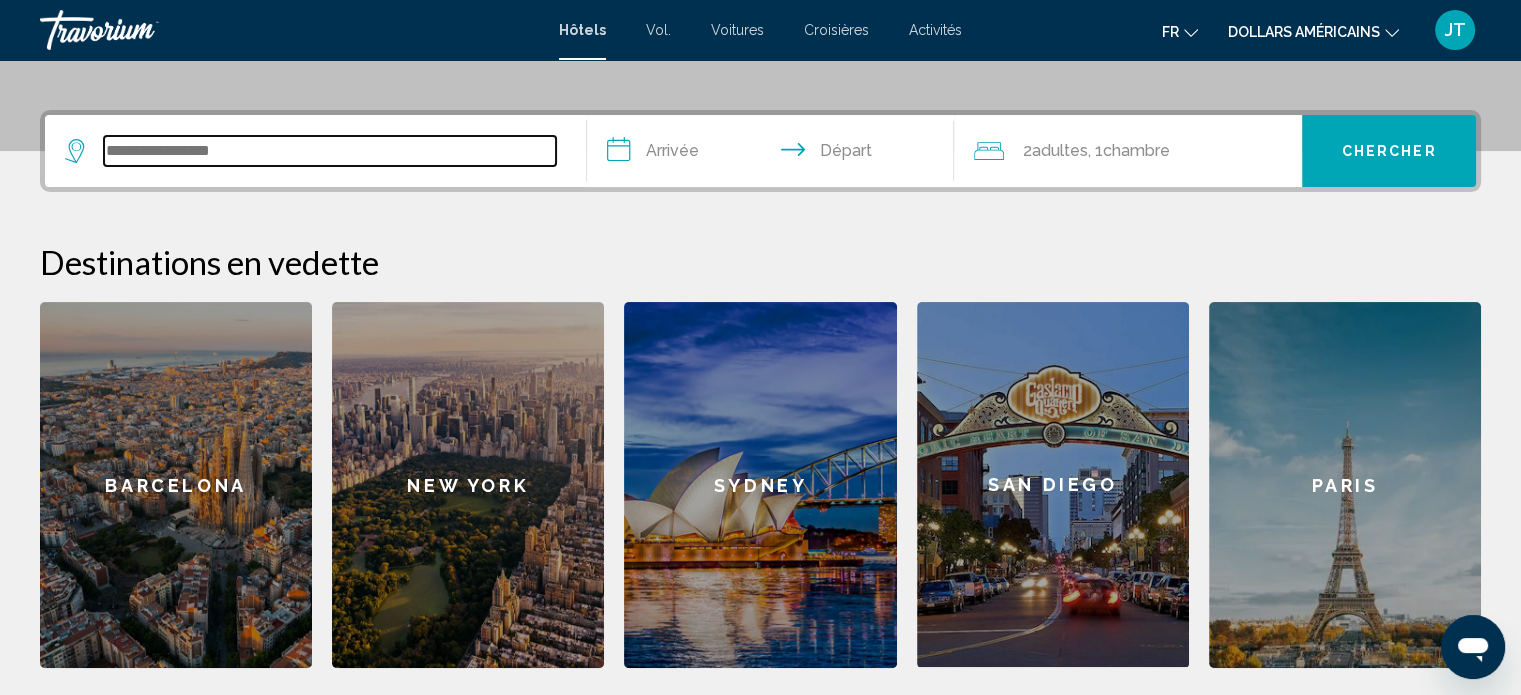 scroll, scrollTop: 493, scrollLeft: 0, axis: vertical 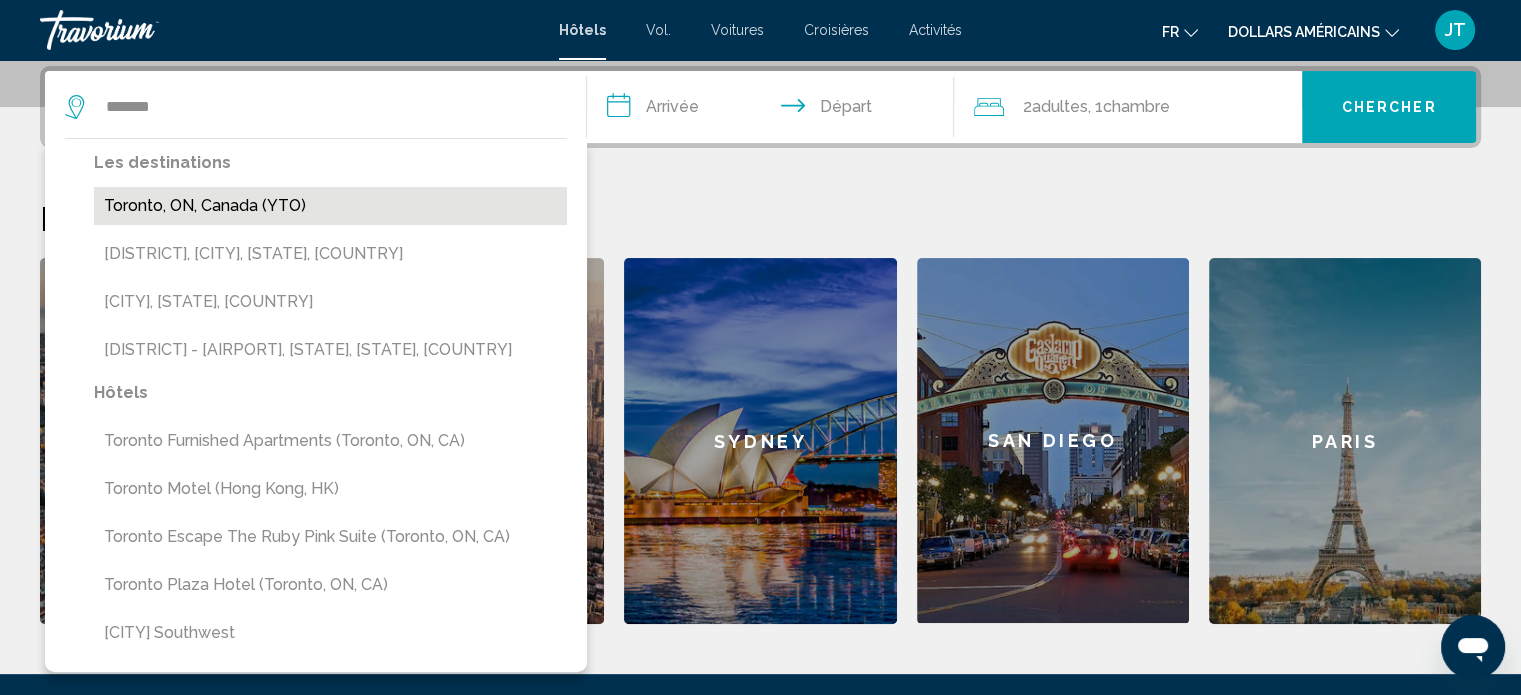 click on "Toronto, ON, Canada (YTO)" at bounding box center (330, 206) 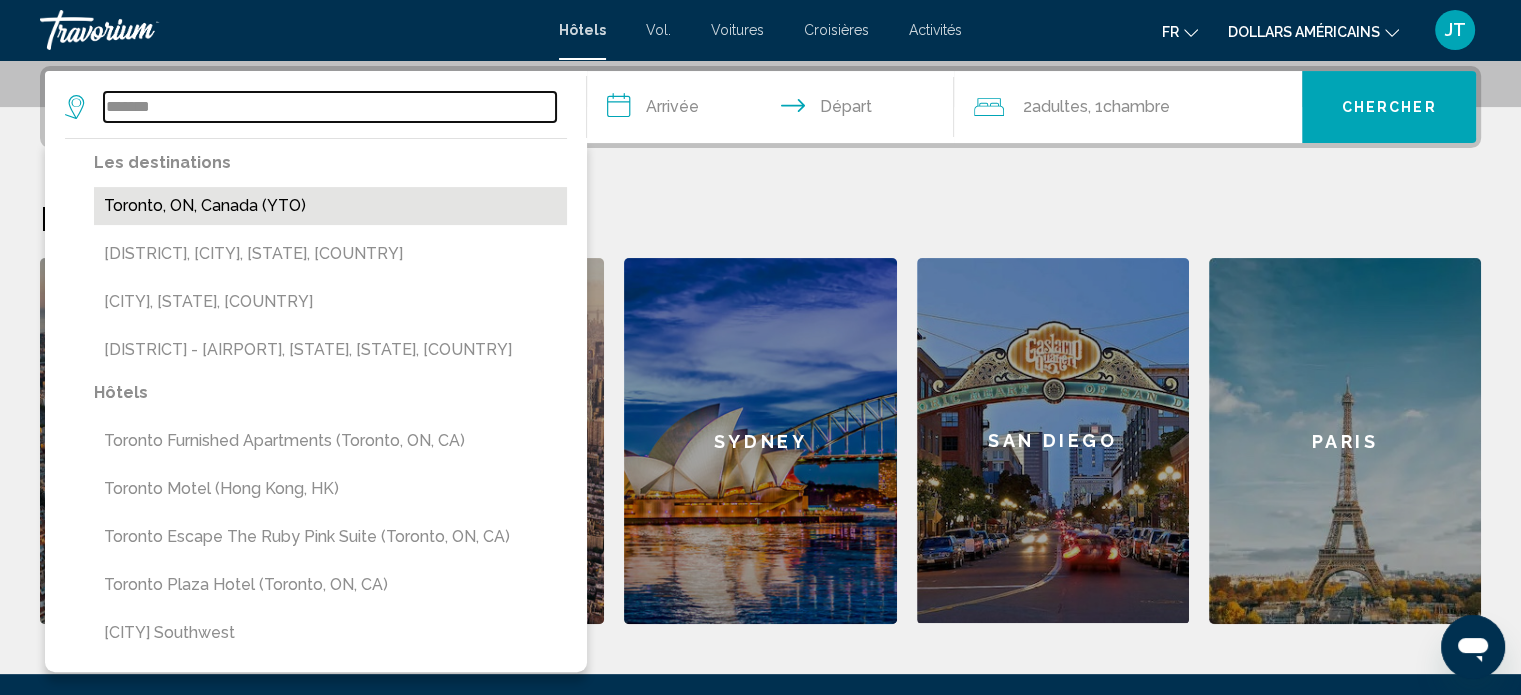 type on "**********" 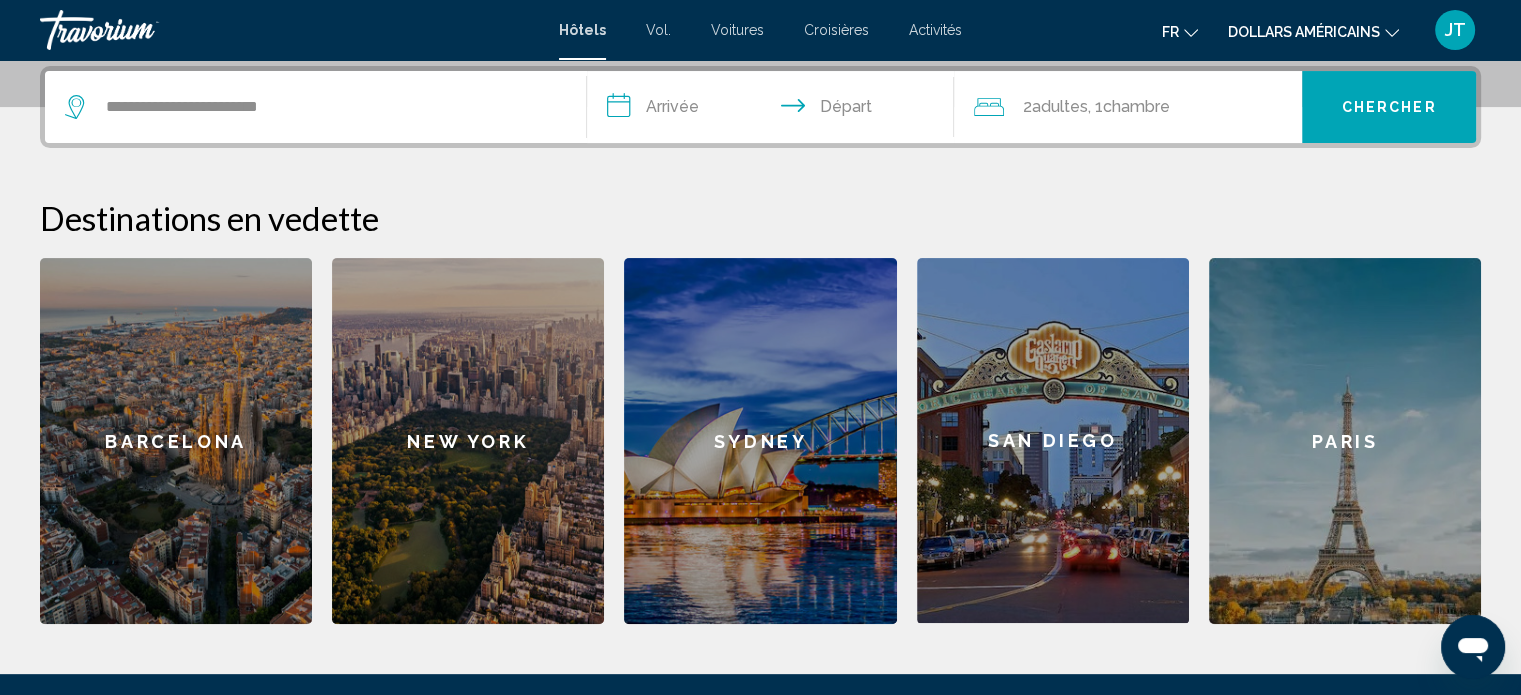 click on "**********" at bounding box center (775, 110) 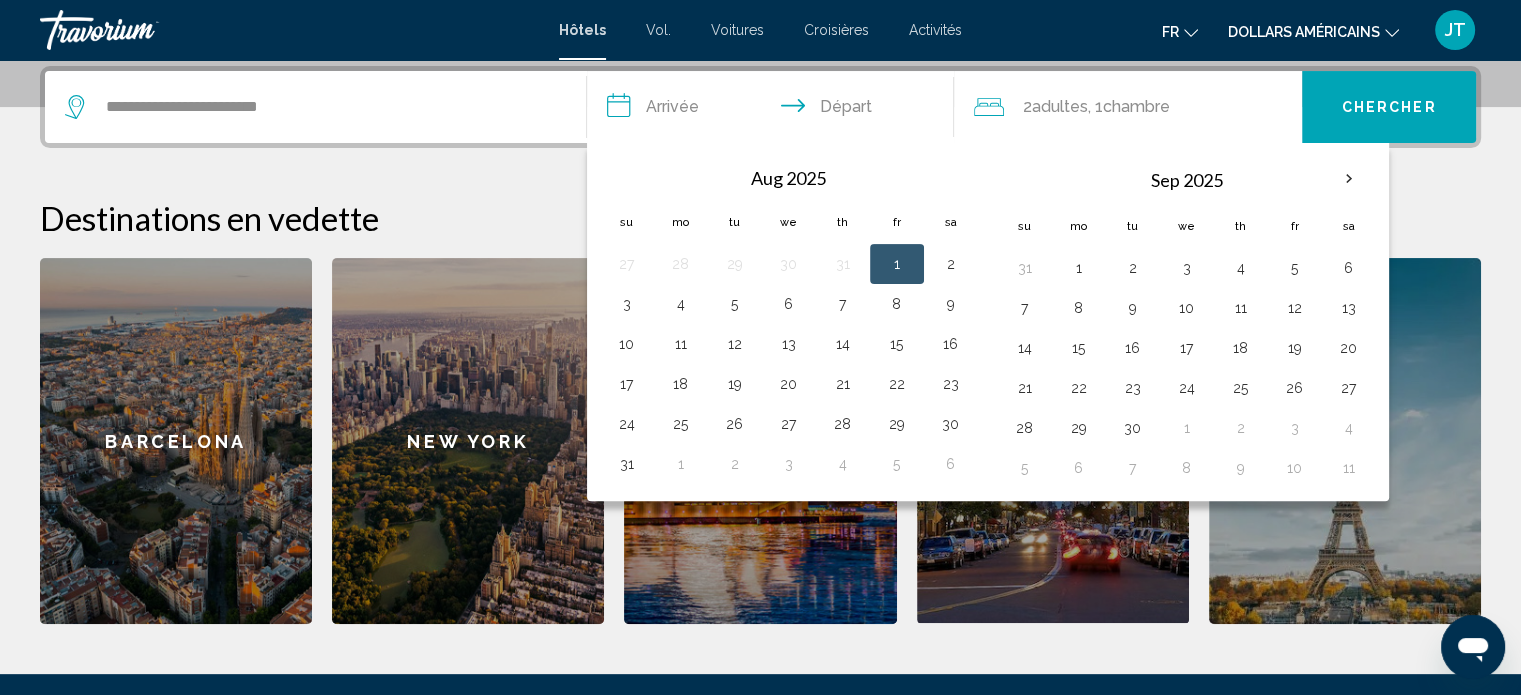 click on "1" at bounding box center [897, 264] 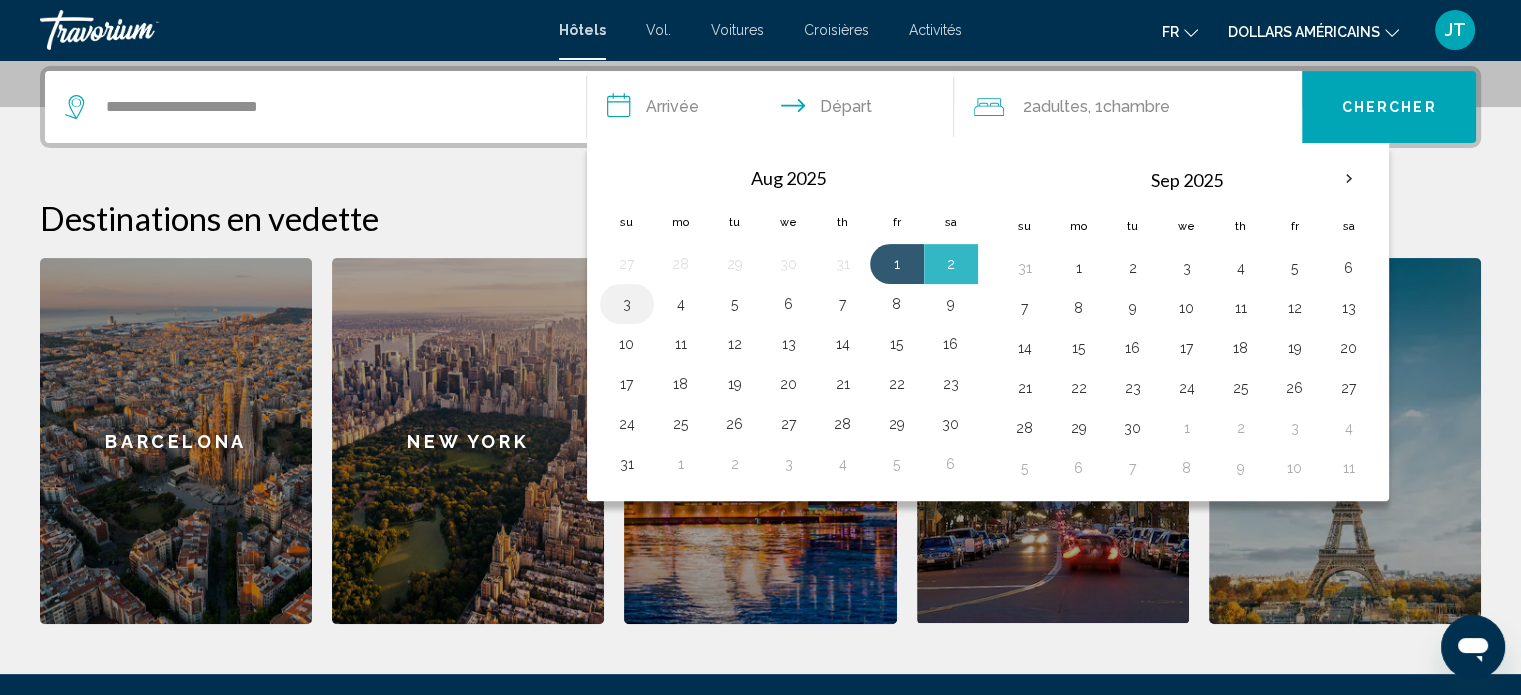 click on "3" at bounding box center (627, 304) 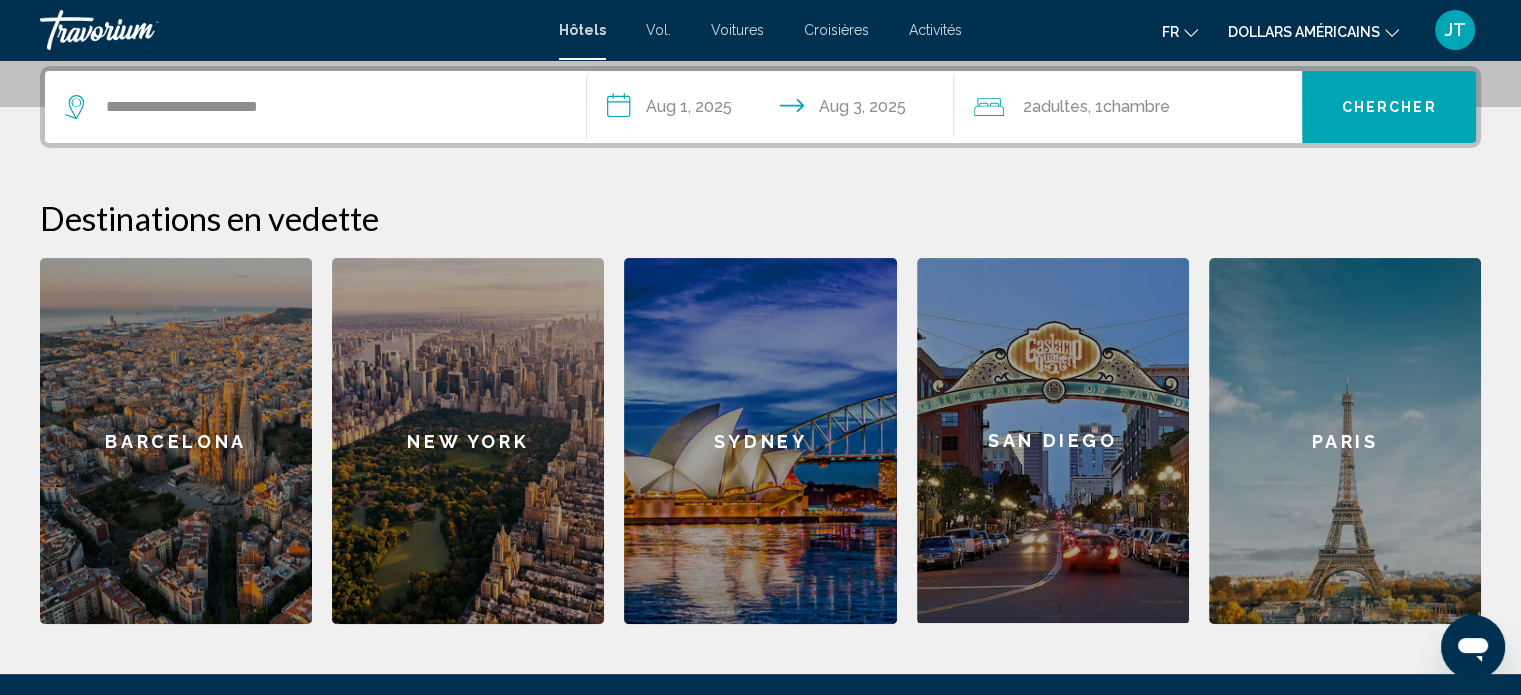 click on "2  Adulte Adultes , 1  Chambre pièces" 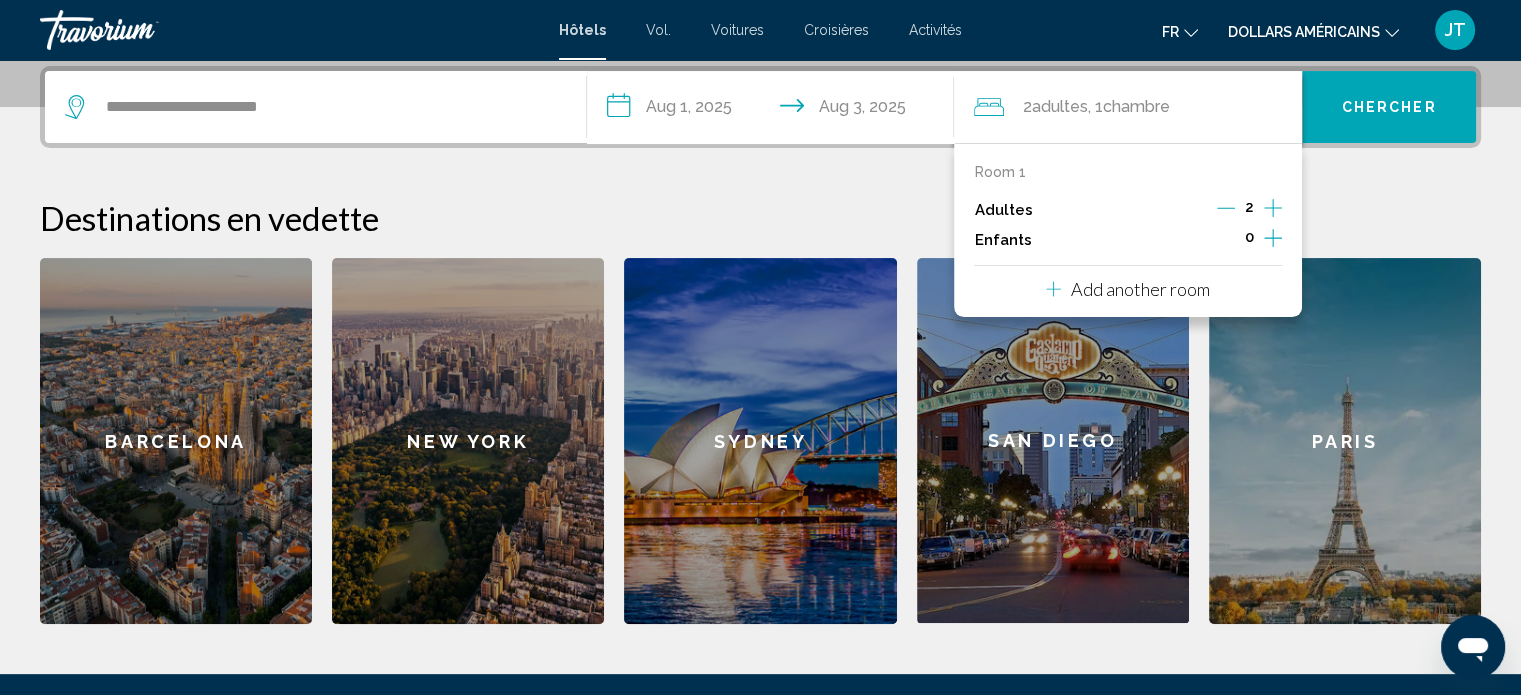 click 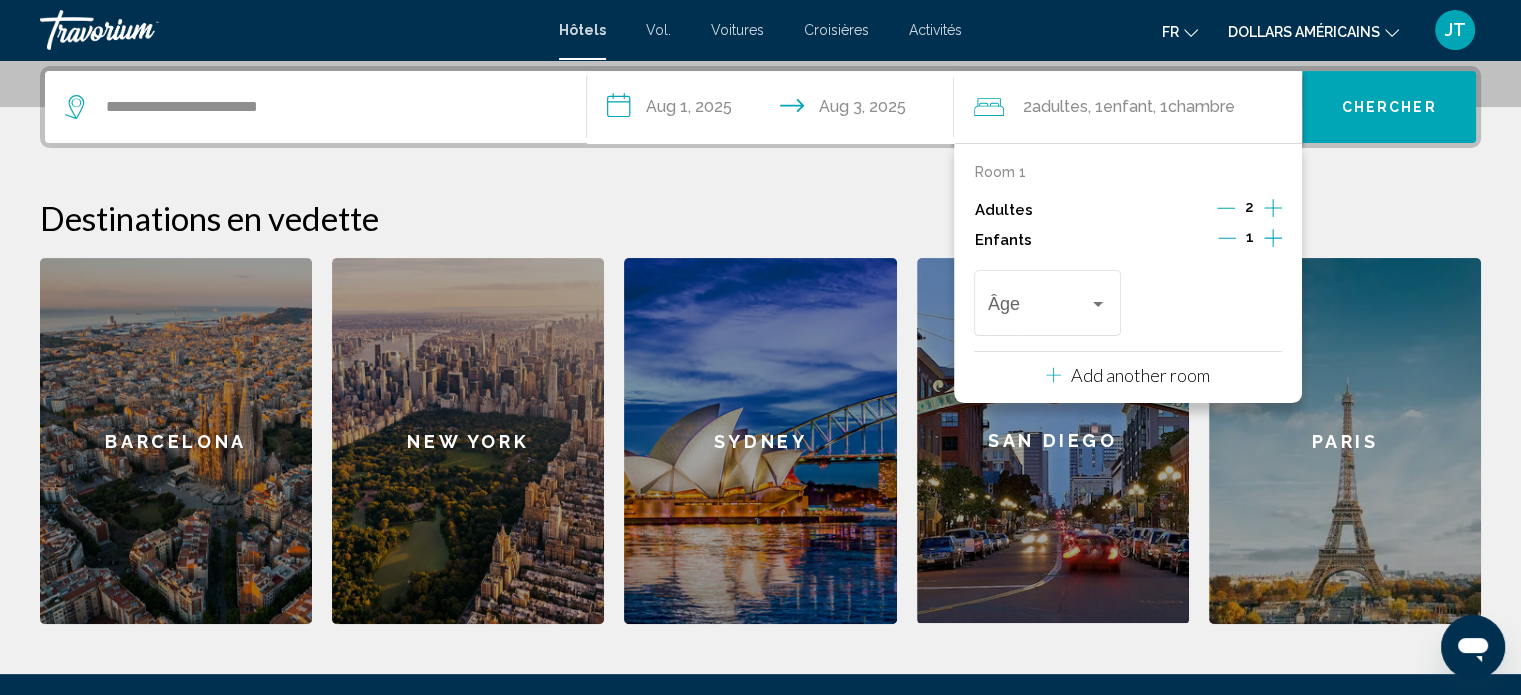 click 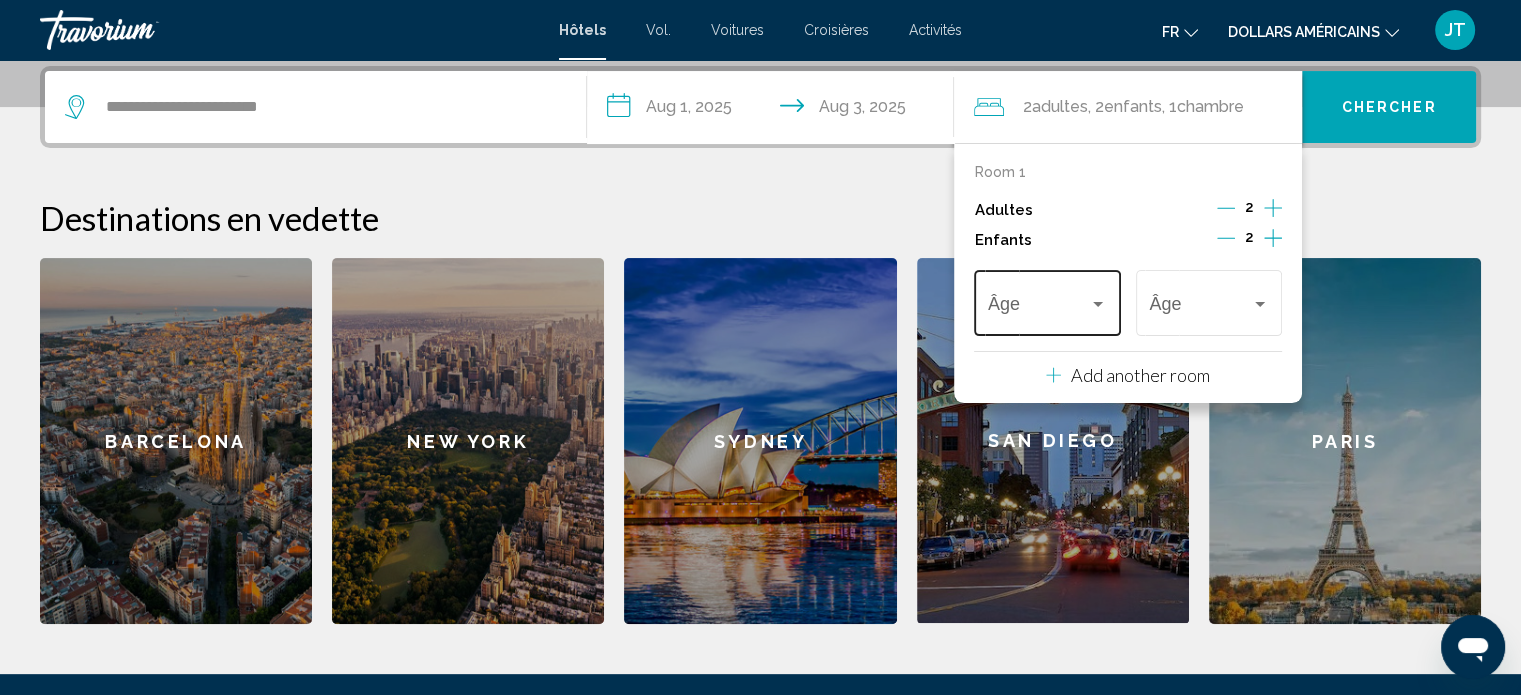 click on "Âge" at bounding box center (1047, 300) 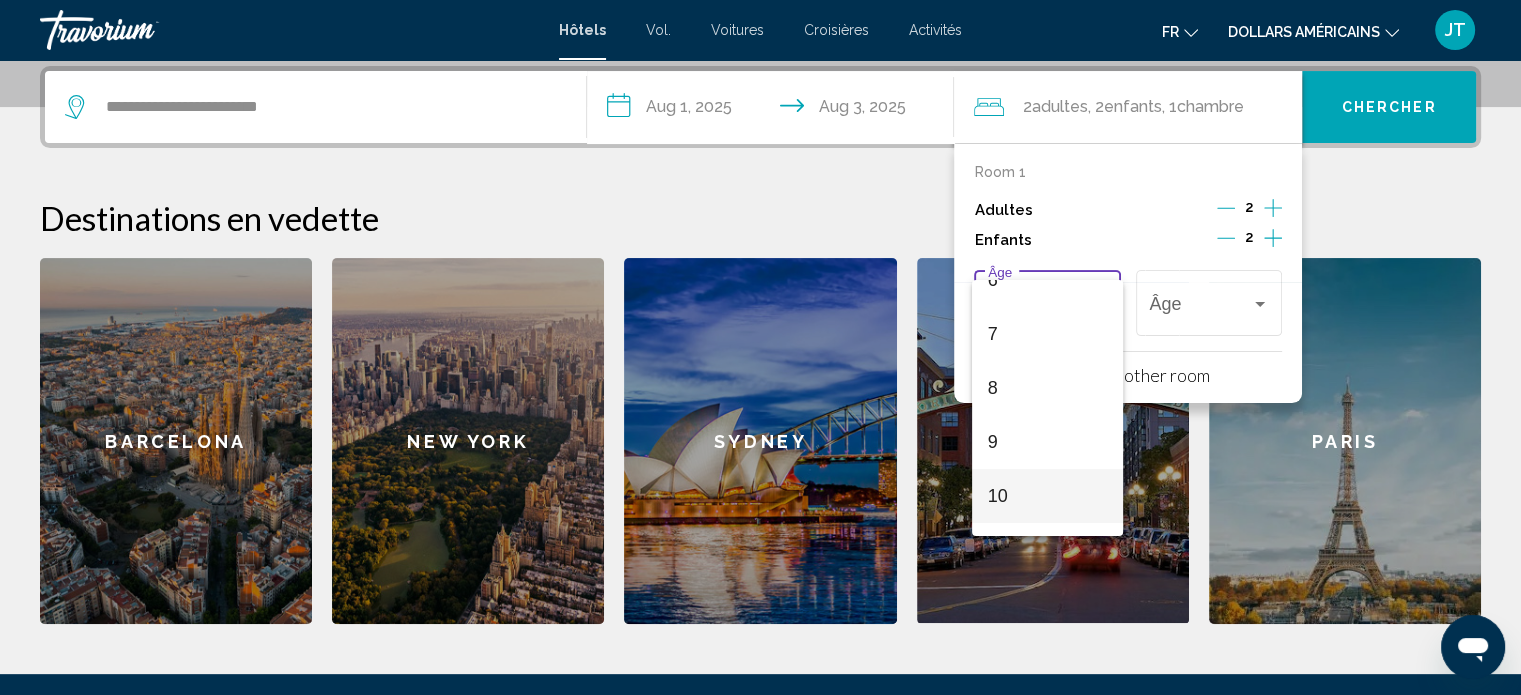 scroll, scrollTop: 400, scrollLeft: 0, axis: vertical 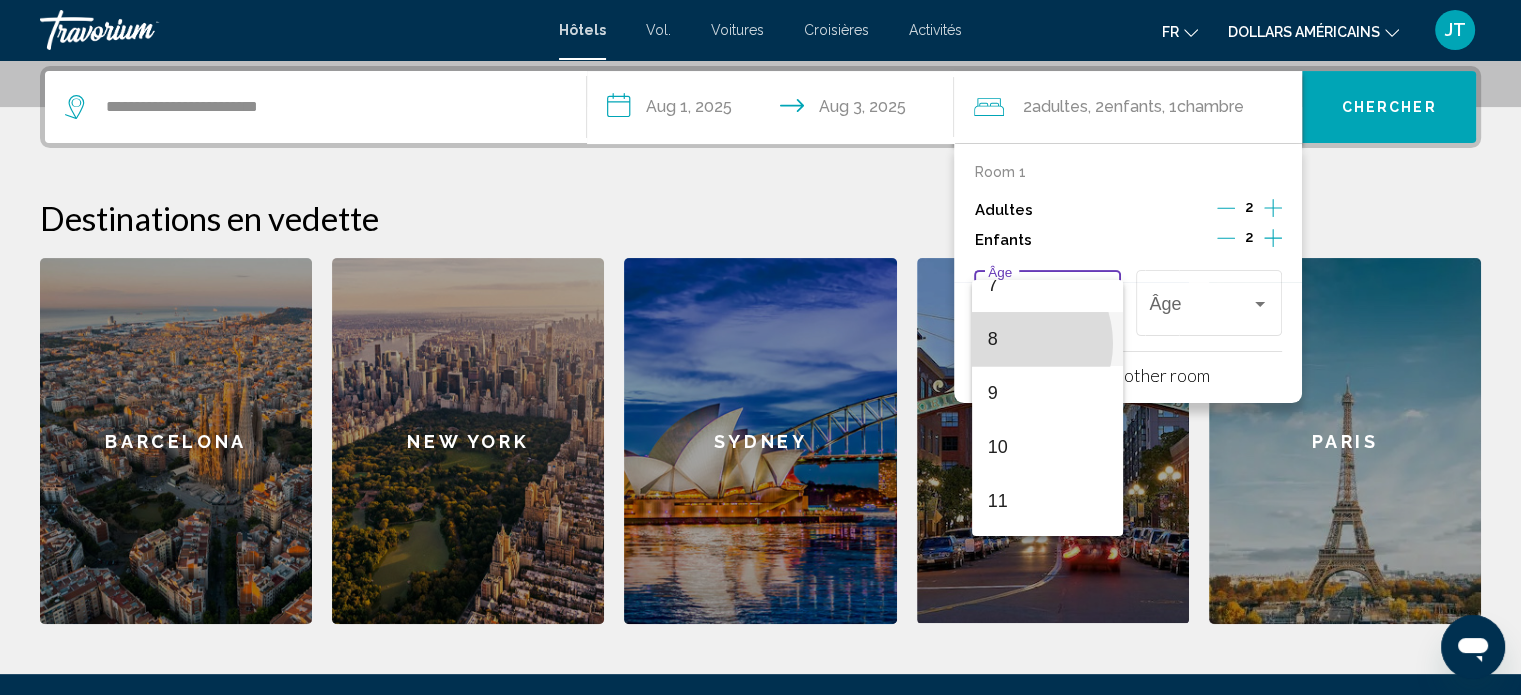click on "8" at bounding box center [1047, 339] 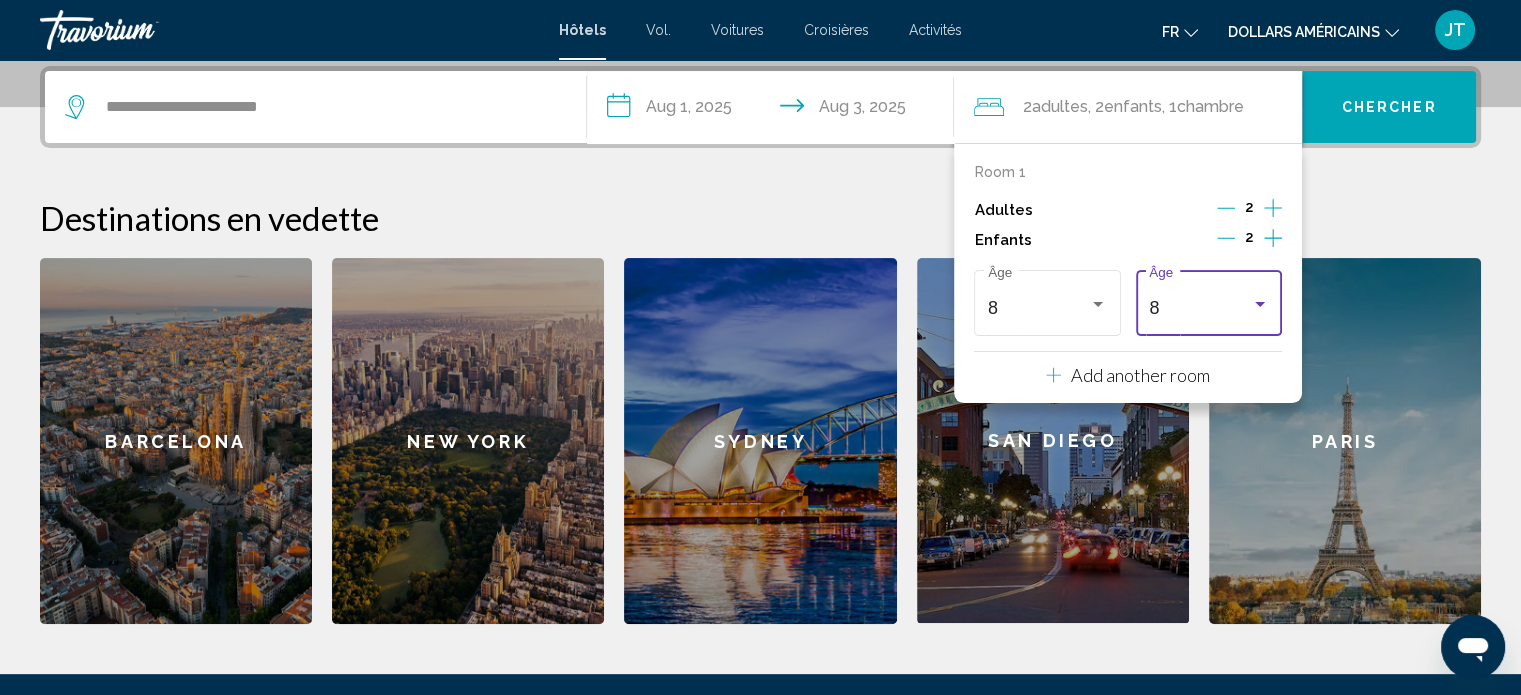 click on "8 Âge" at bounding box center [1208, 300] 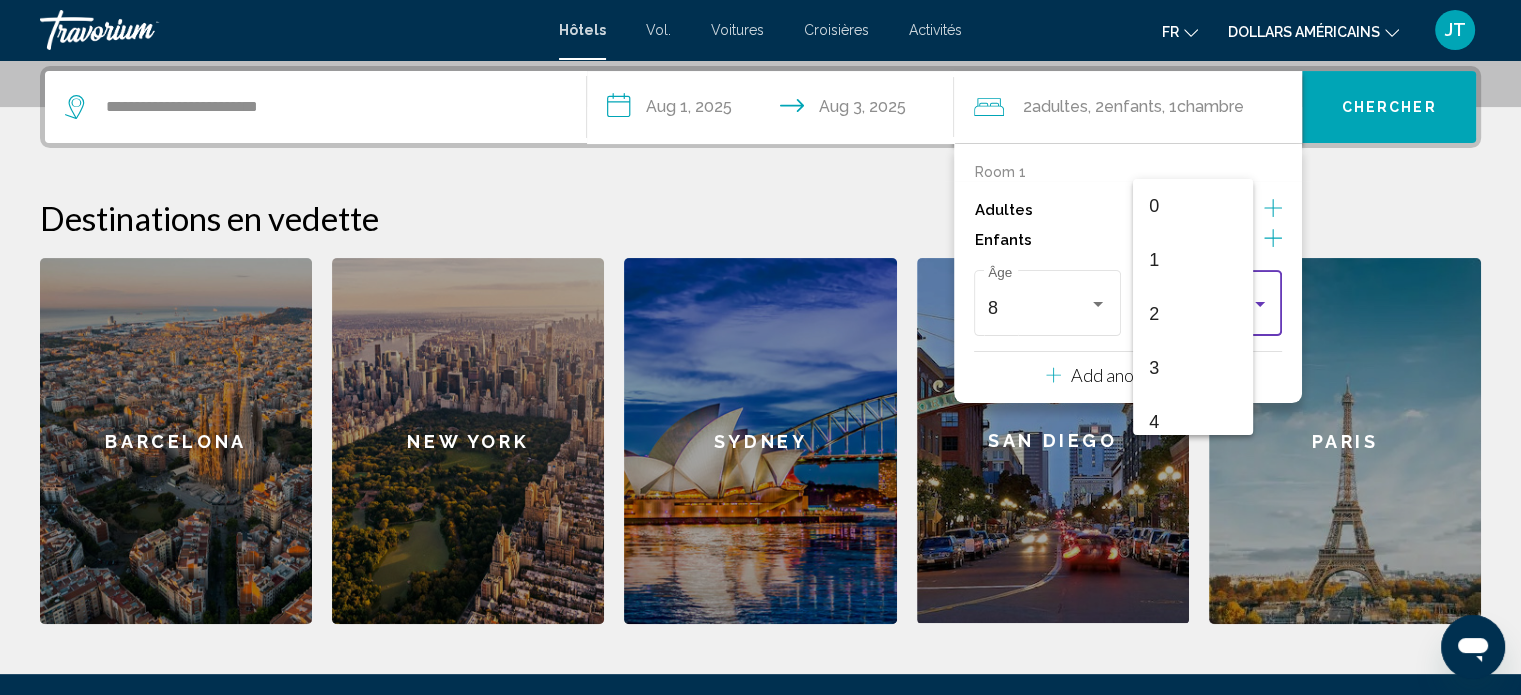 scroll, scrollTop: 331, scrollLeft: 0, axis: vertical 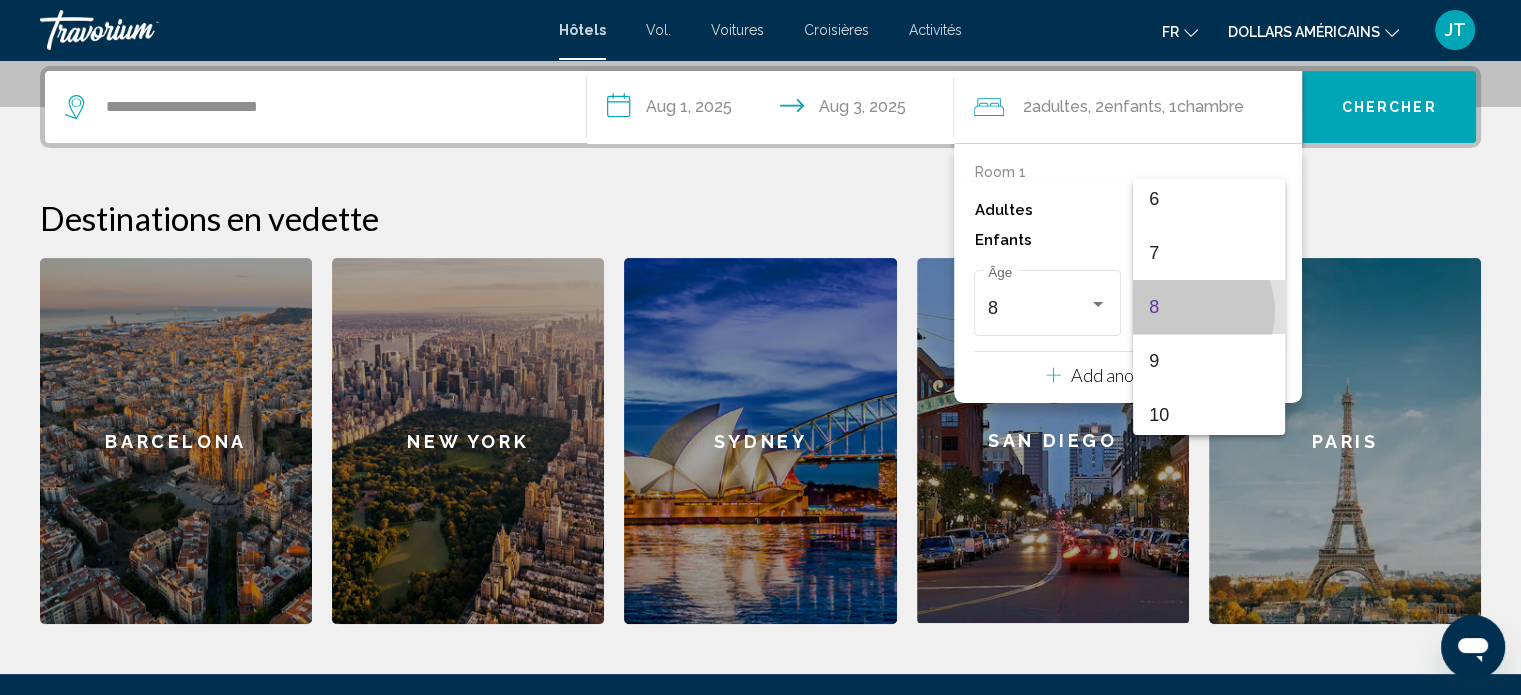click on "8" at bounding box center (1208, 307) 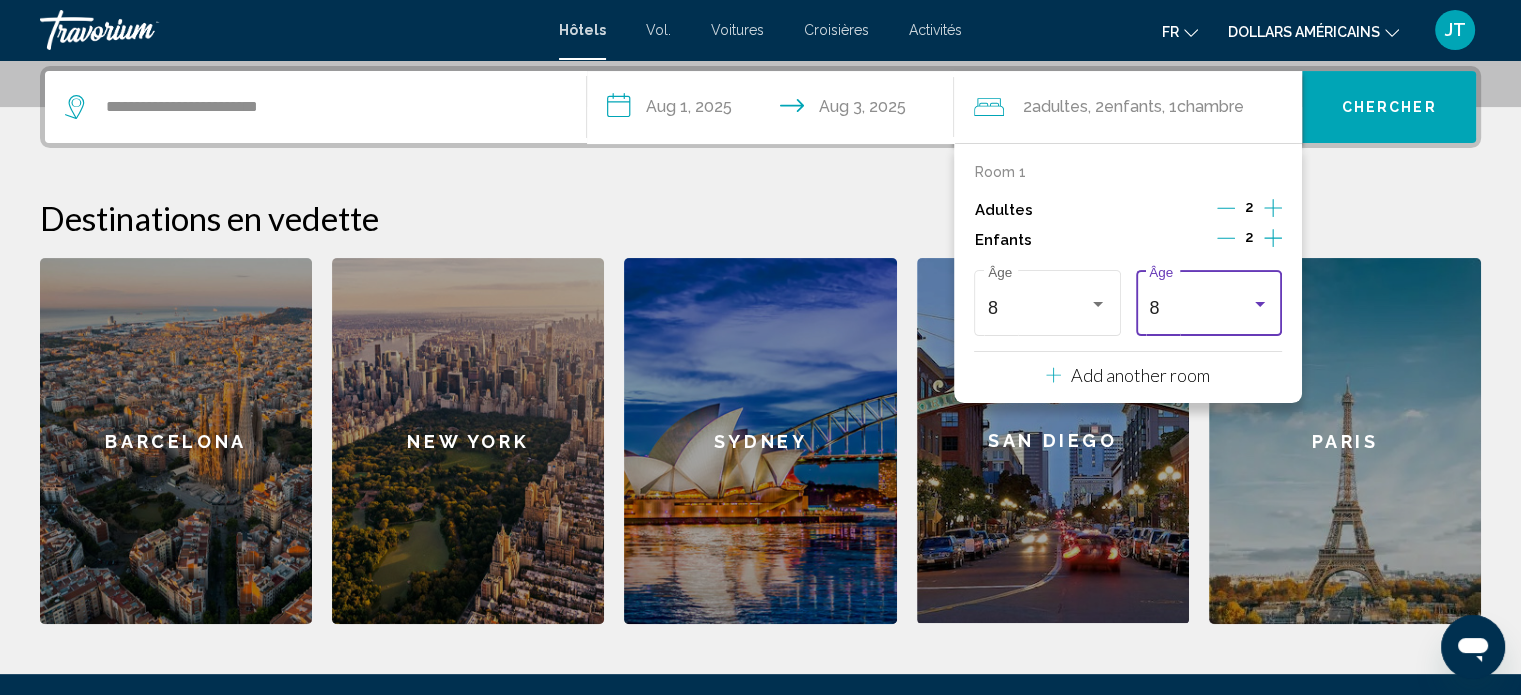 click on "Chercher" at bounding box center [1389, 108] 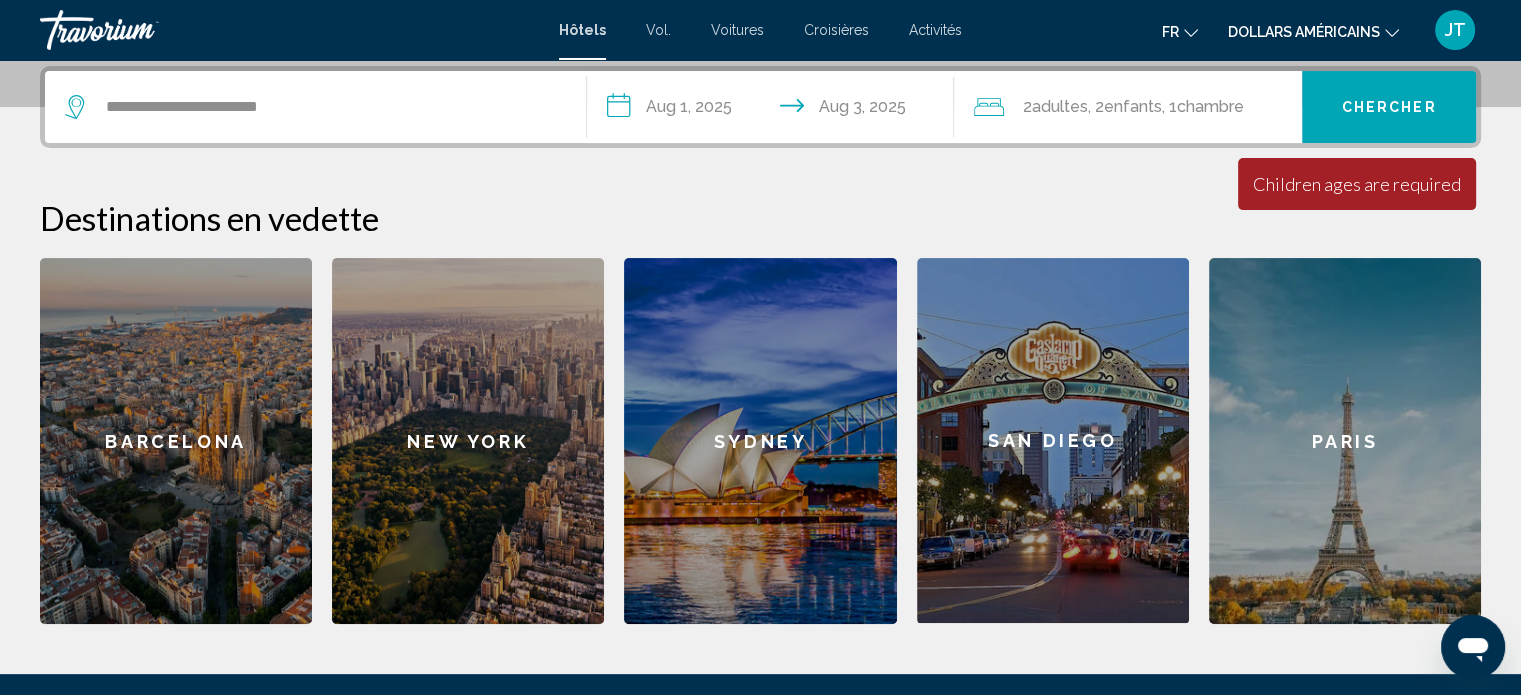 click on "Chercher" at bounding box center [1389, 108] 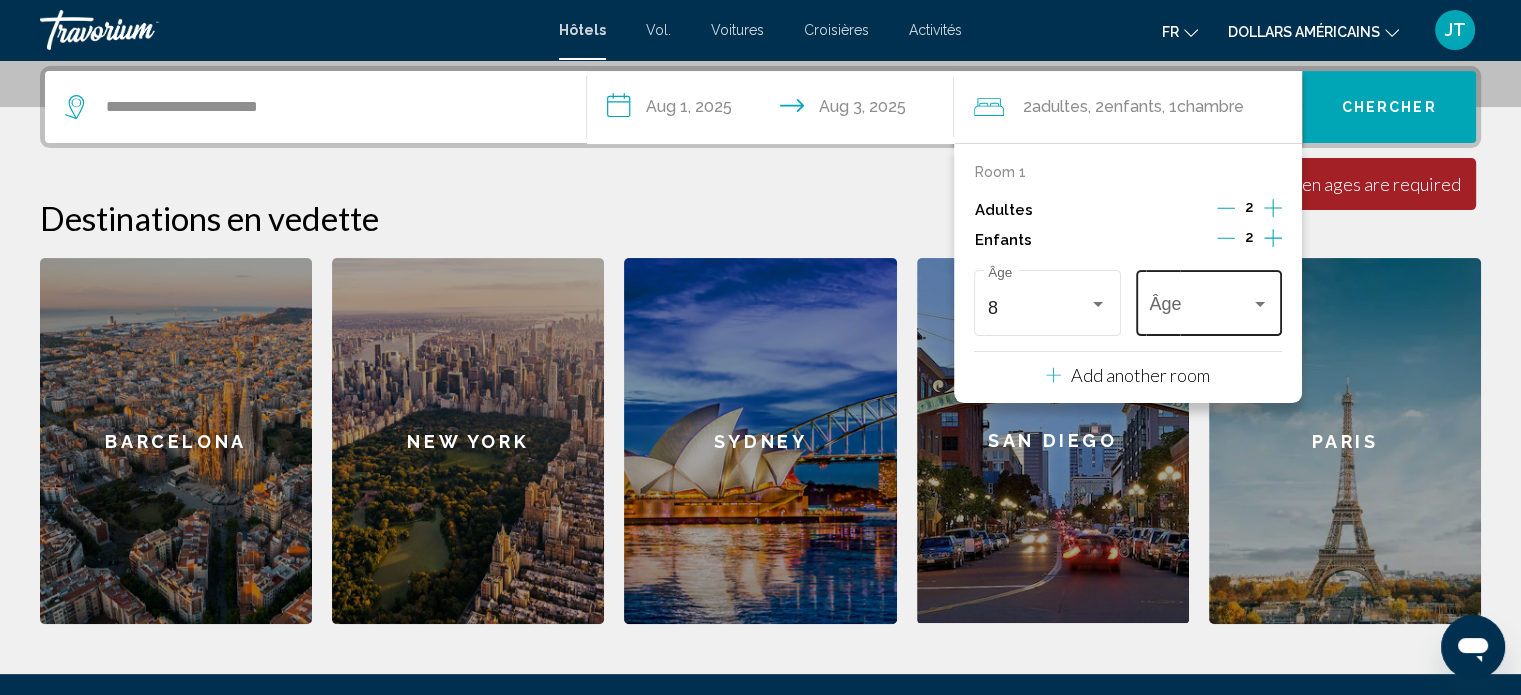 click at bounding box center [1199, 308] 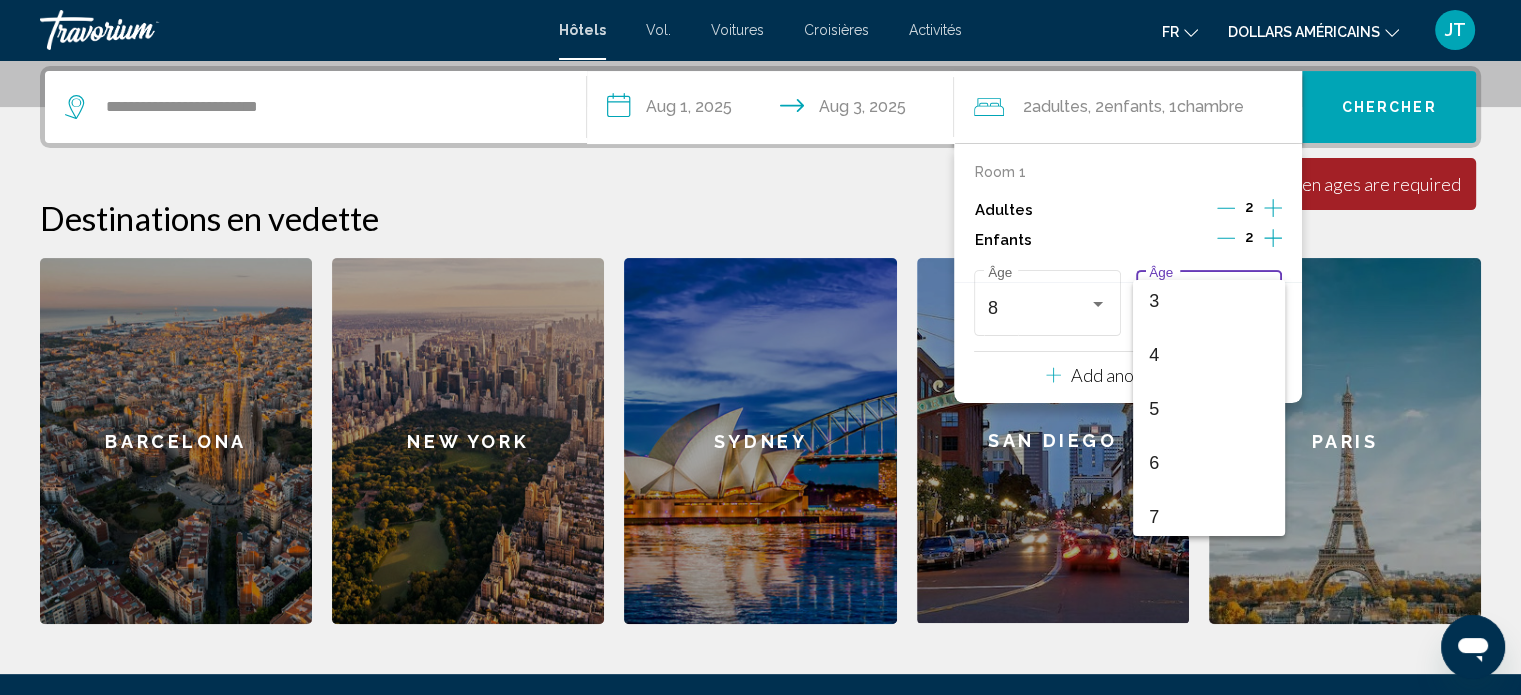 scroll, scrollTop: 300, scrollLeft: 0, axis: vertical 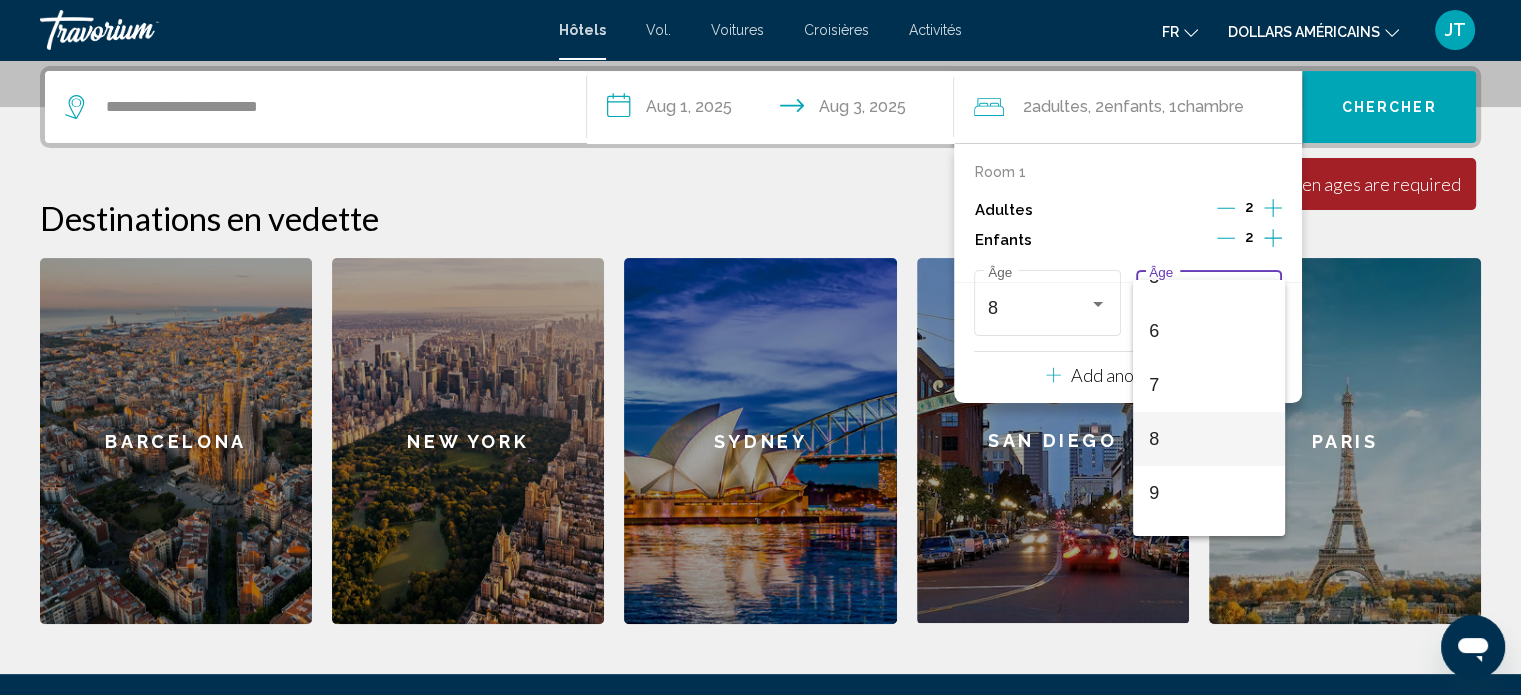 click on "8" at bounding box center [1208, 439] 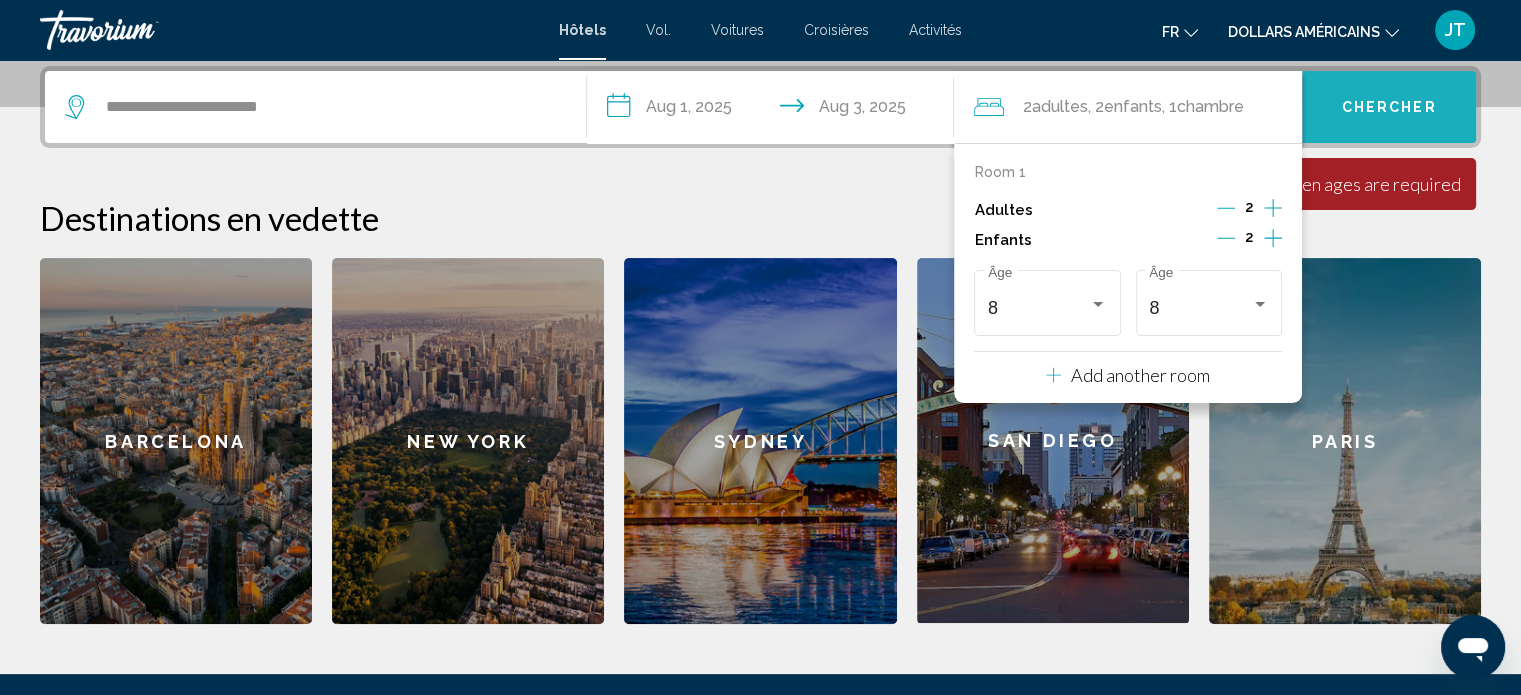 click on "Chercher" at bounding box center [1389, 107] 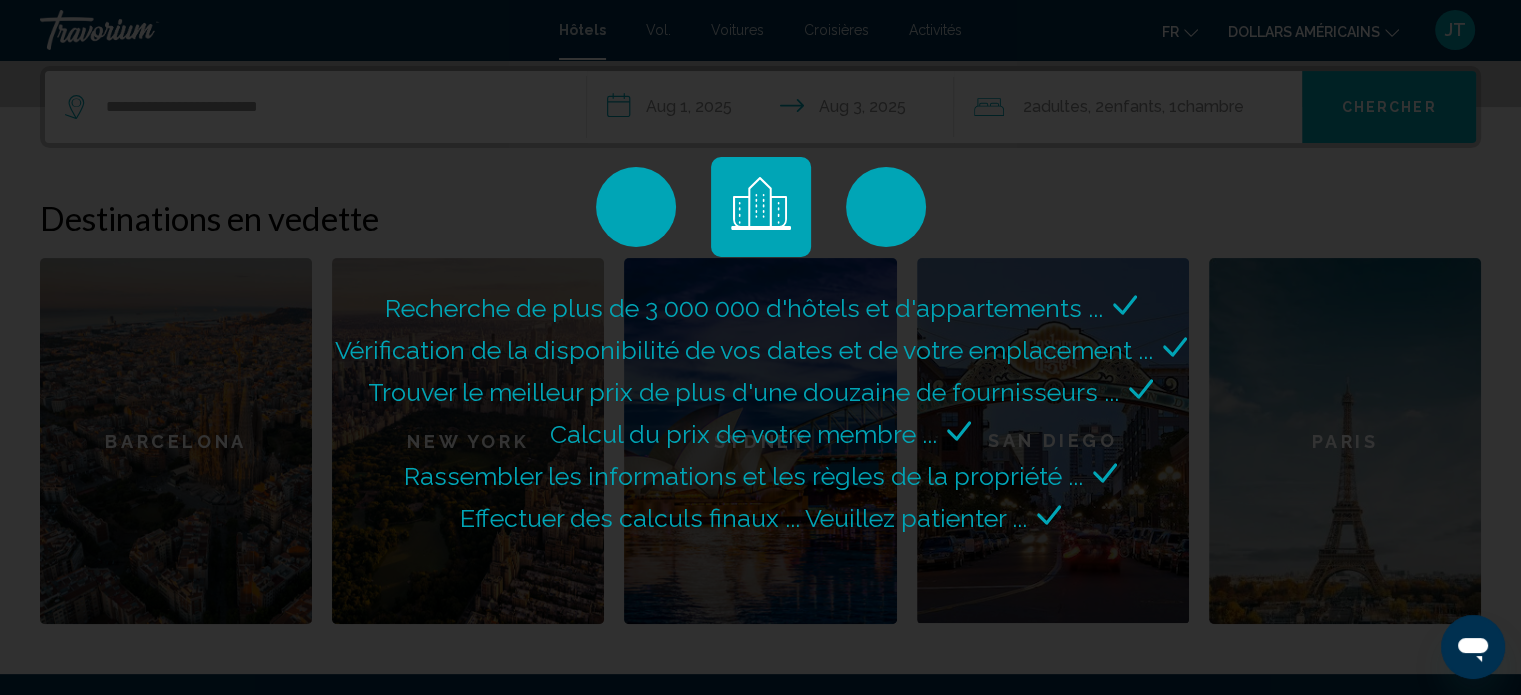 scroll, scrollTop: 0, scrollLeft: 0, axis: both 